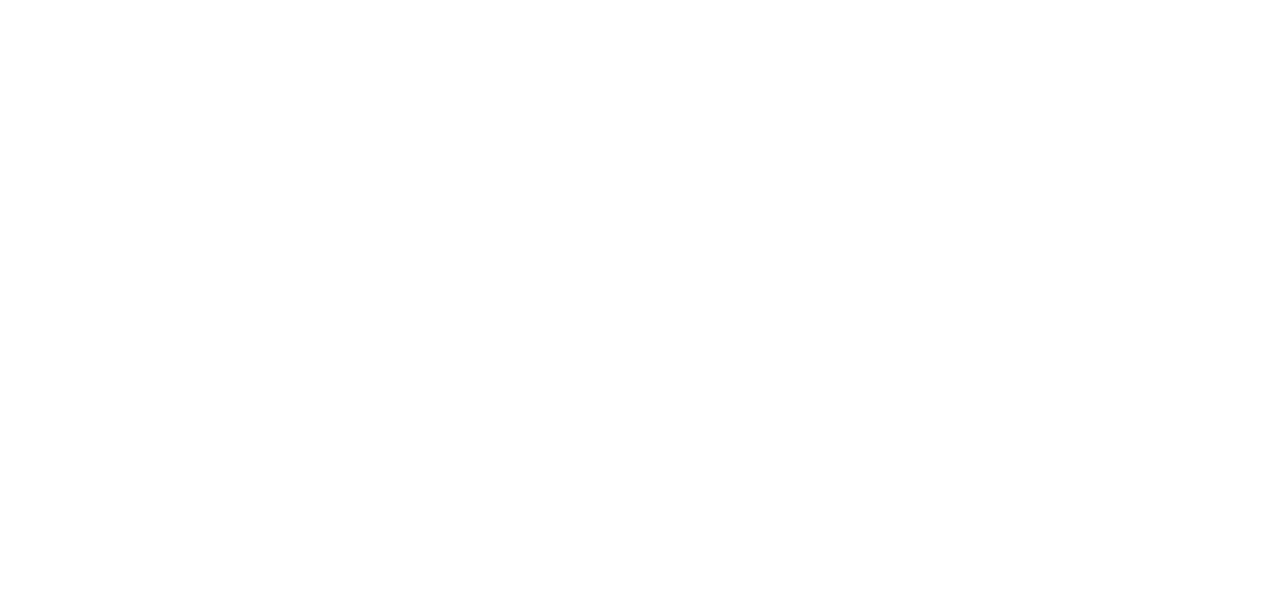 scroll, scrollTop: 0, scrollLeft: 0, axis: both 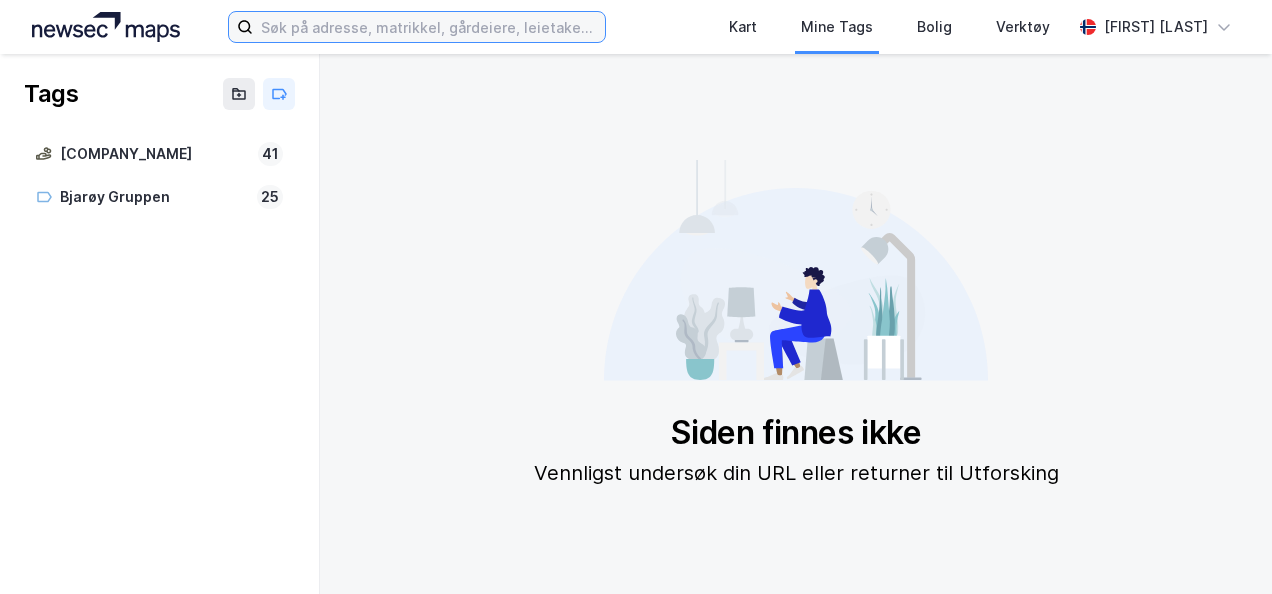 click at bounding box center [428, 27] 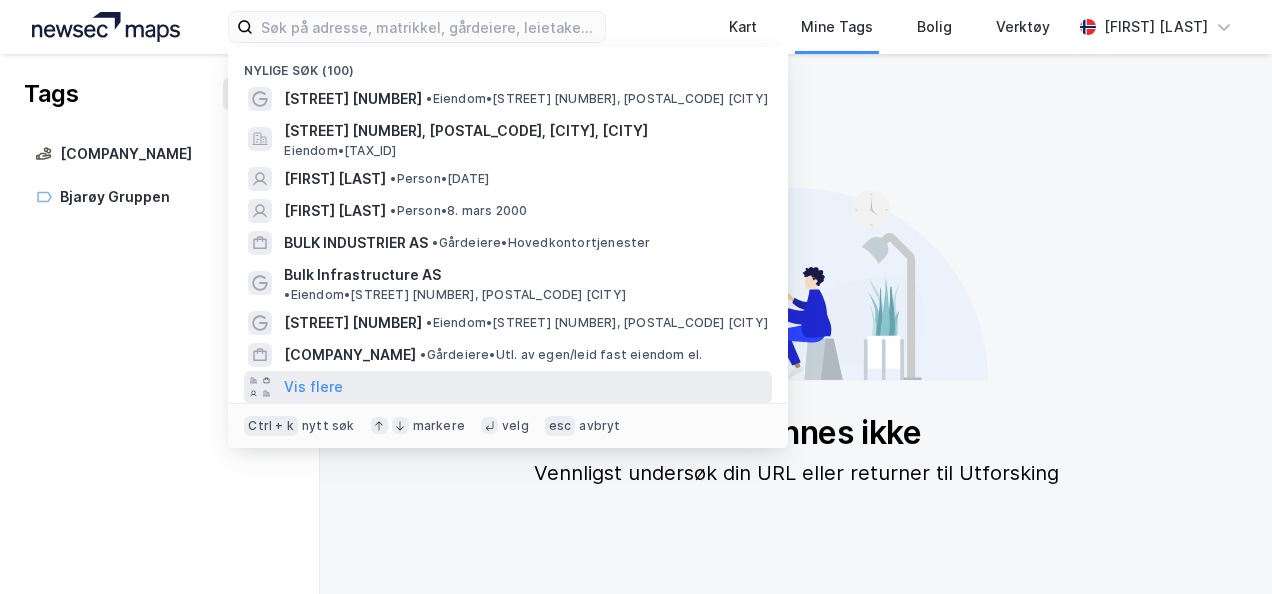click on "Vis flere" at bounding box center (508, 387) 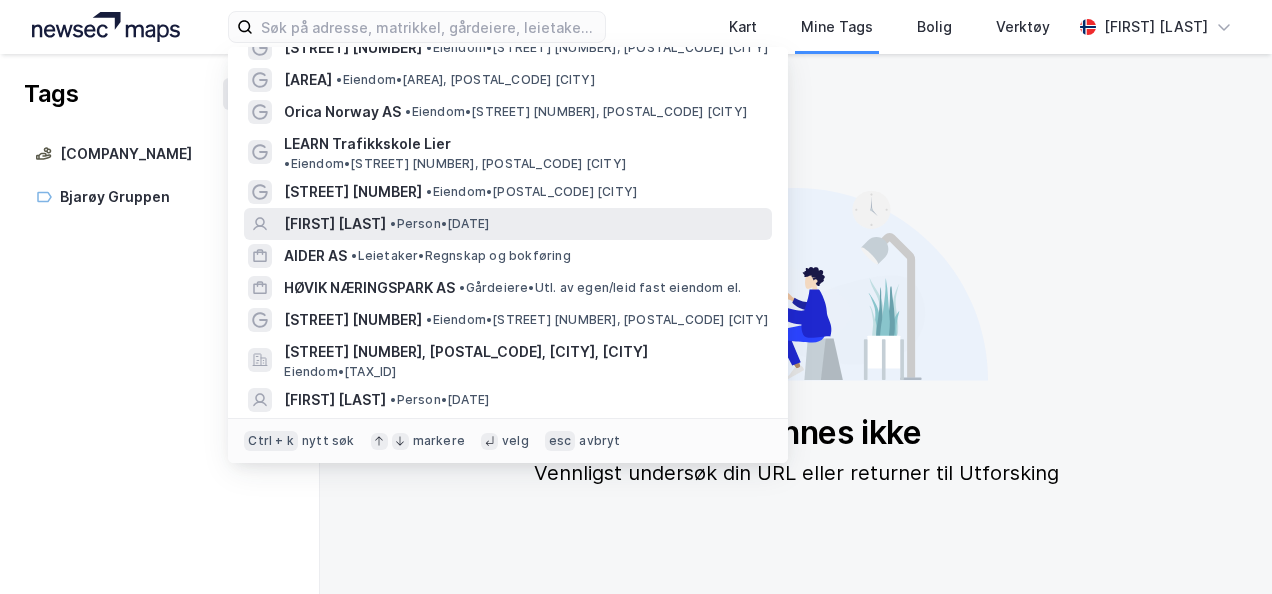 scroll, scrollTop: 700, scrollLeft: 0, axis: vertical 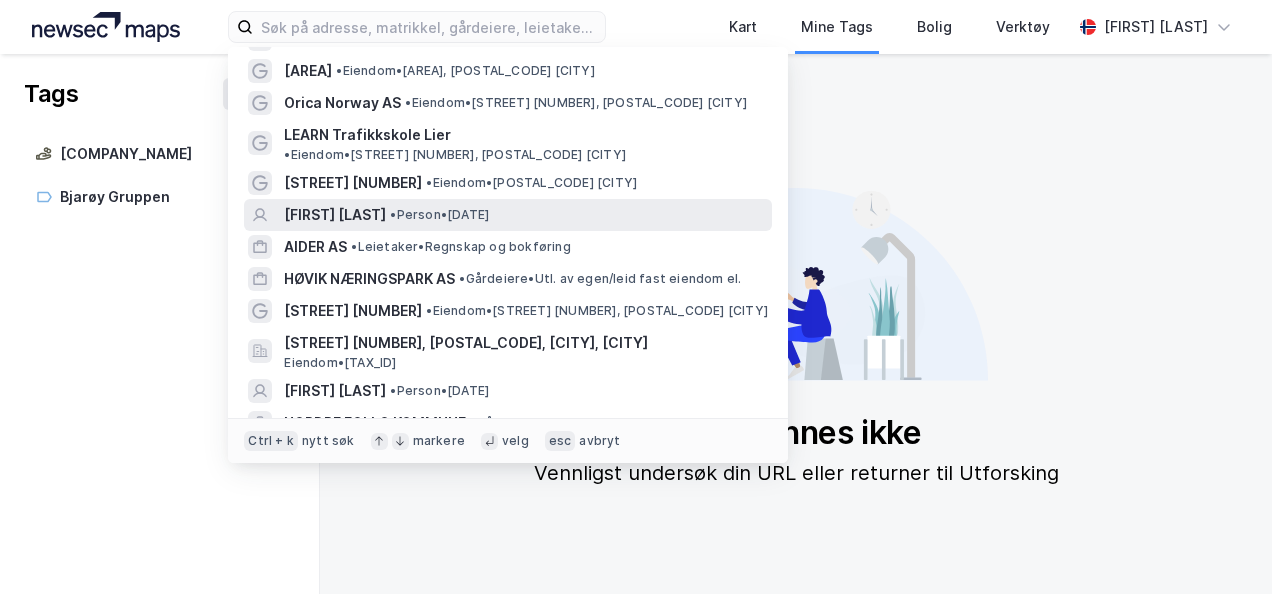 click on "•  Person  •  23. nov. 2003" at bounding box center [439, 215] 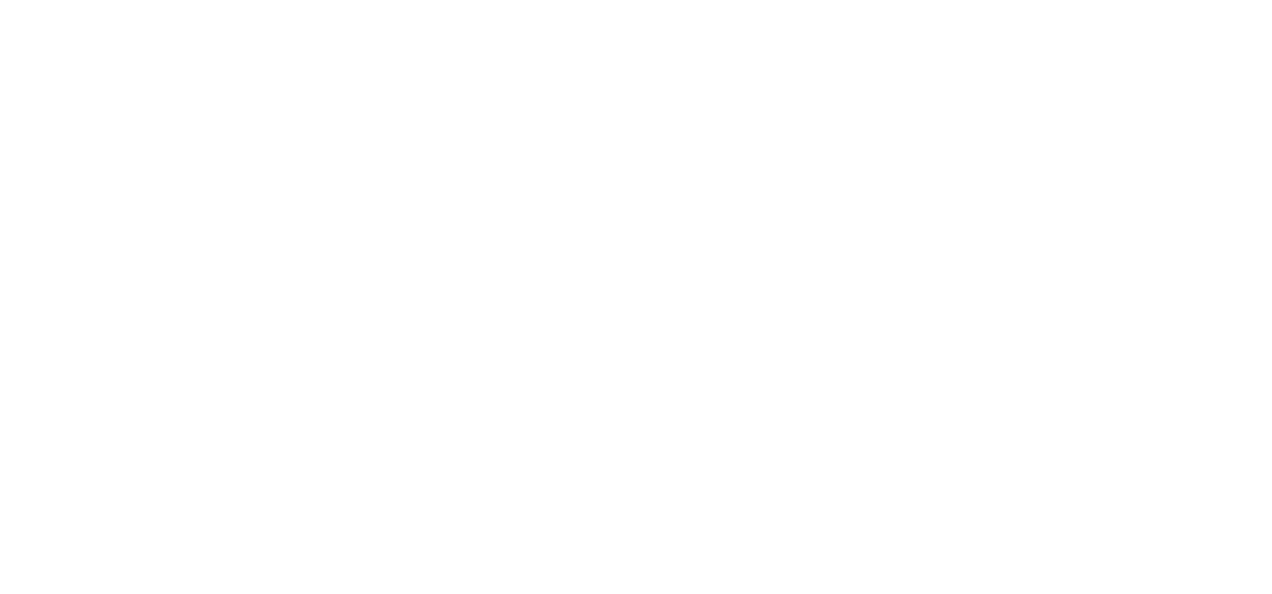 scroll, scrollTop: 0, scrollLeft: 0, axis: both 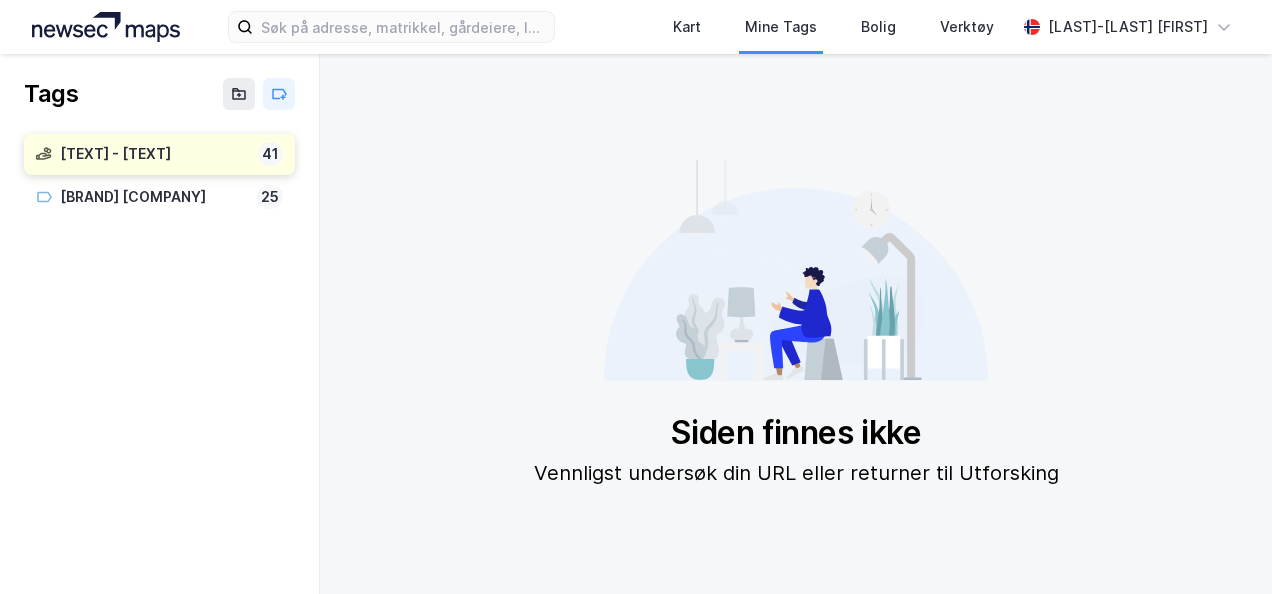 click on "[TEXT] - [TEXT]" at bounding box center (155, 154) 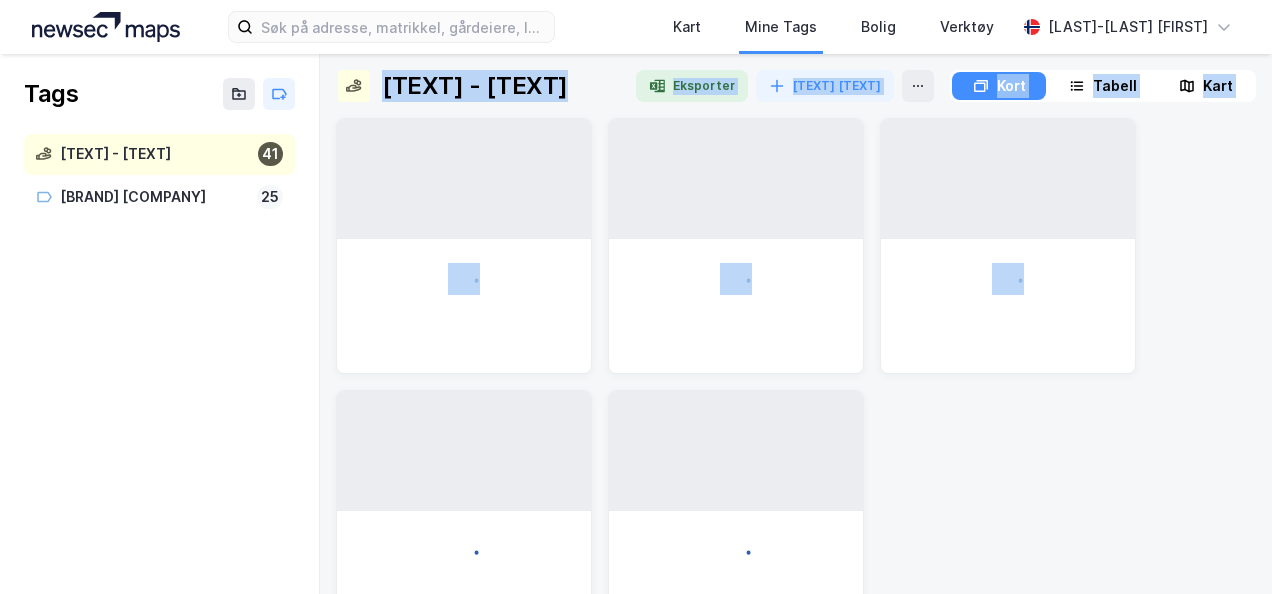 drag, startPoint x: 680, startPoint y: 433, endPoint x: 1108, endPoint y: 476, distance: 430.15463 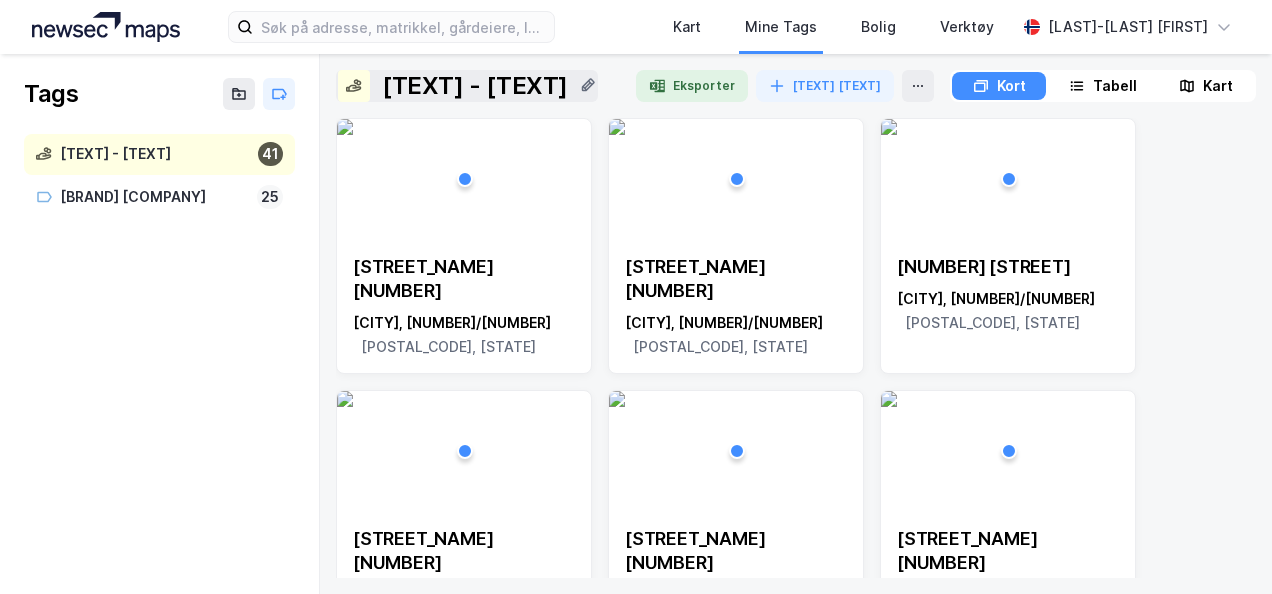 click at bounding box center (106, 27) 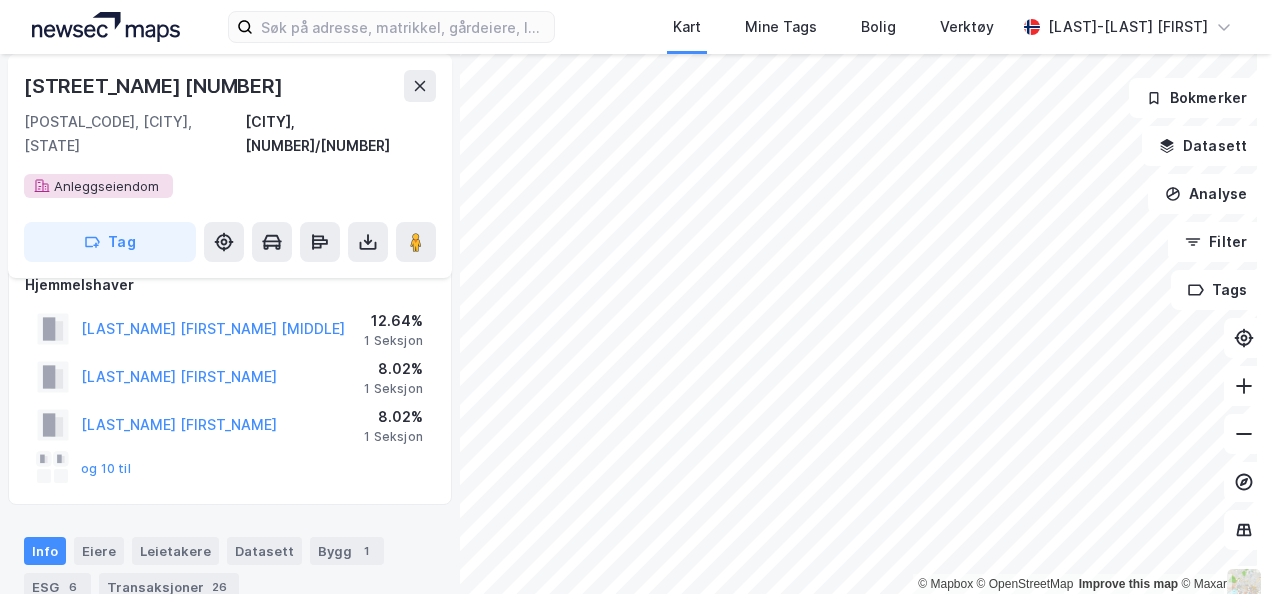 scroll, scrollTop: 100, scrollLeft: 0, axis: vertical 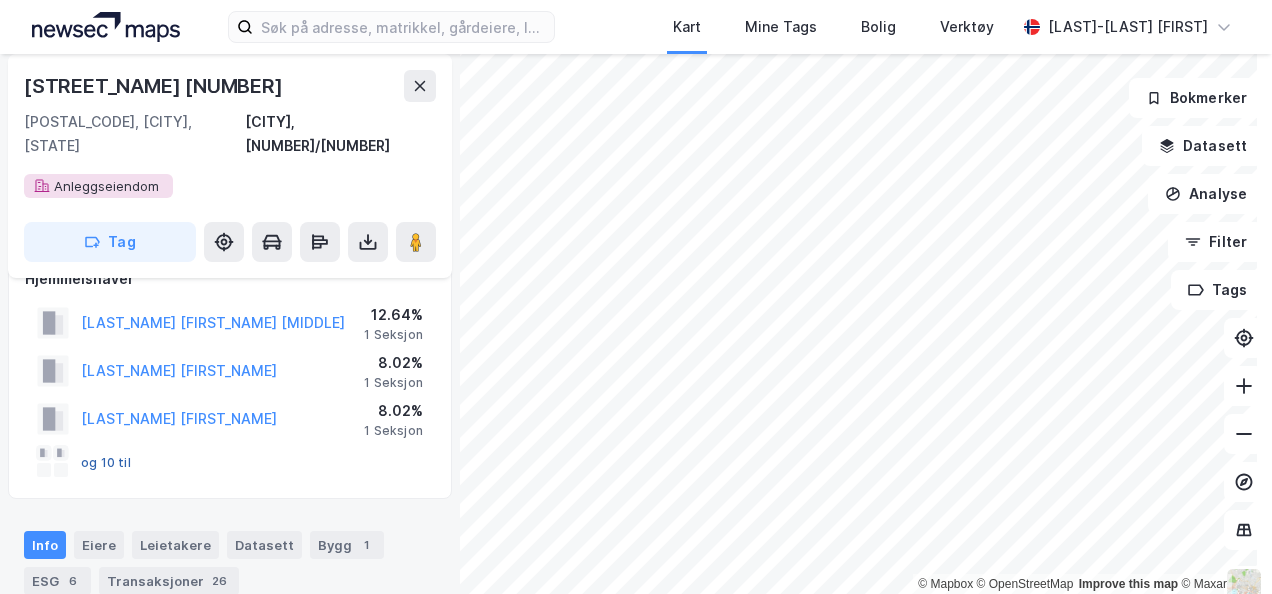 click on "og 10 til" at bounding box center (0, 0) 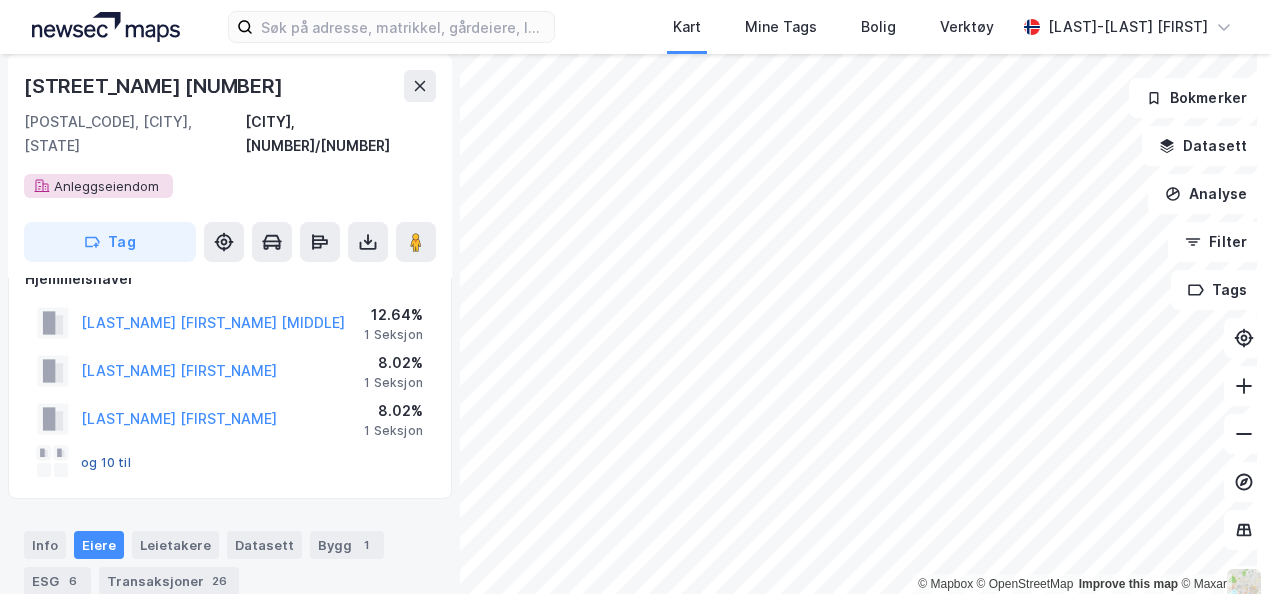 scroll, scrollTop: 234, scrollLeft: 0, axis: vertical 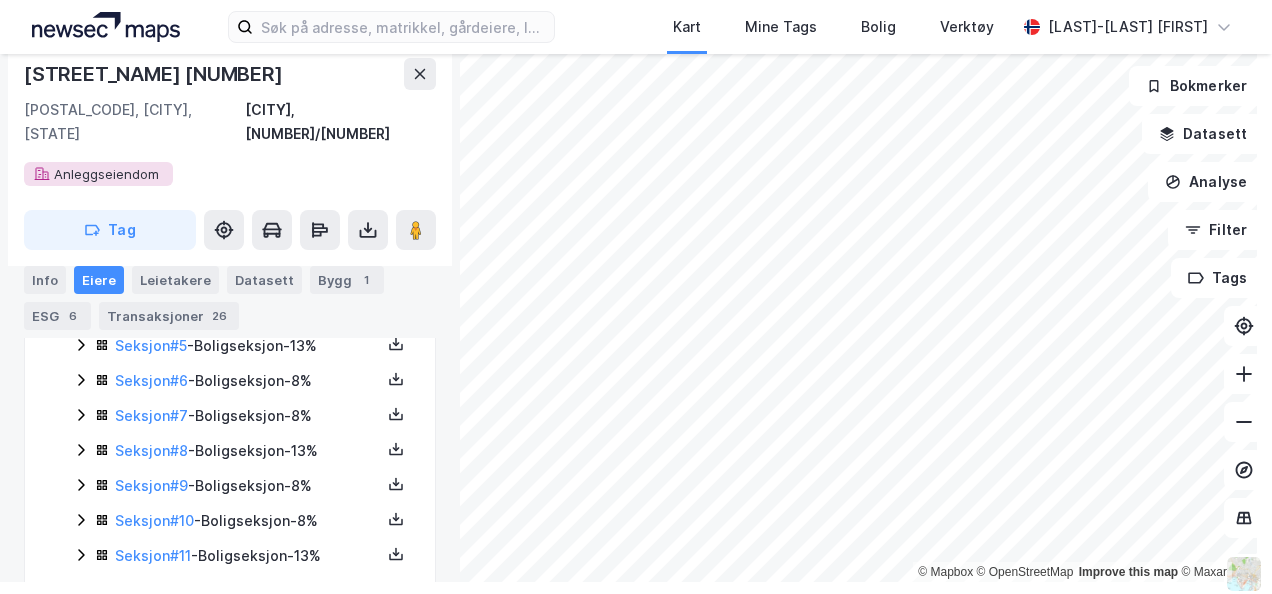 click 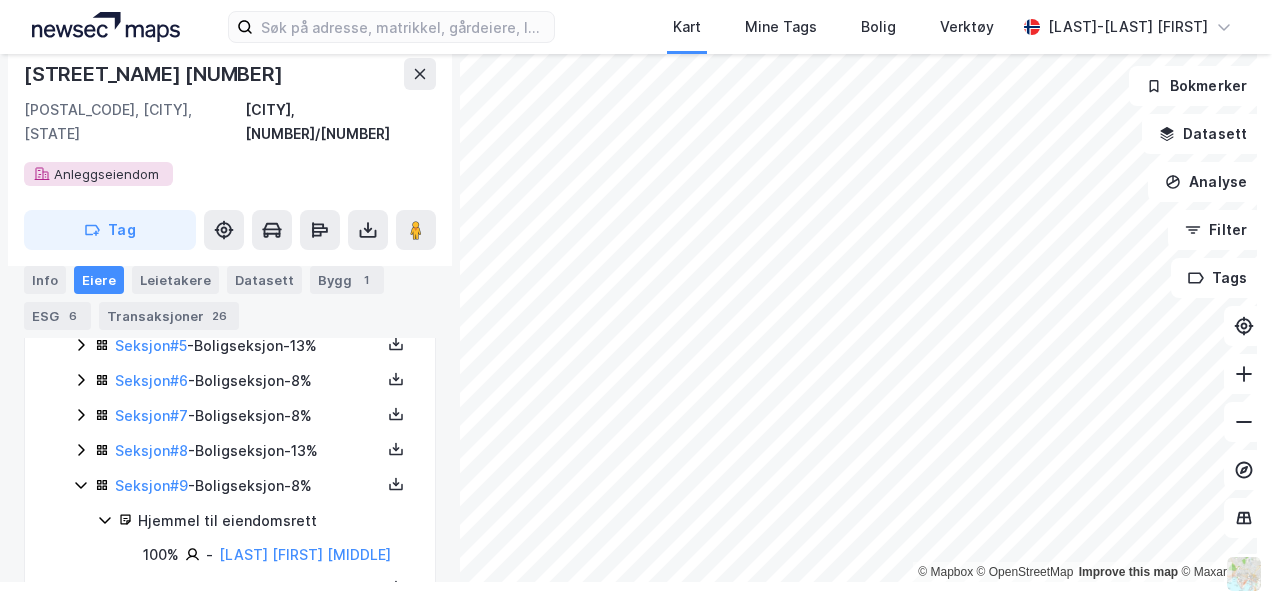 click 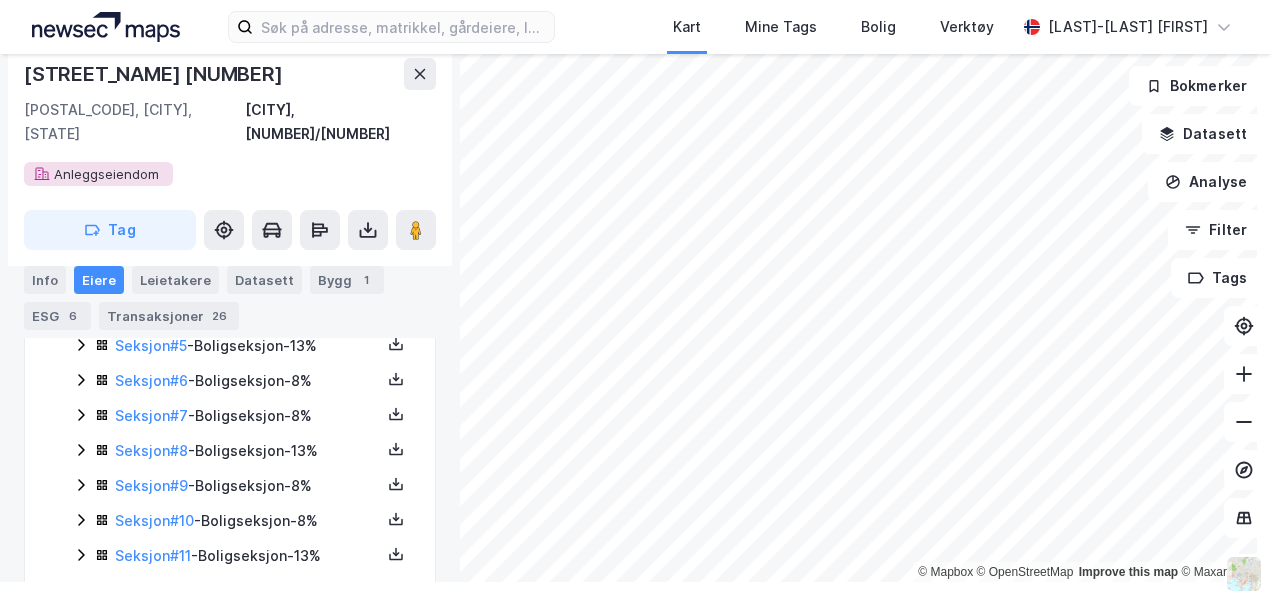 click 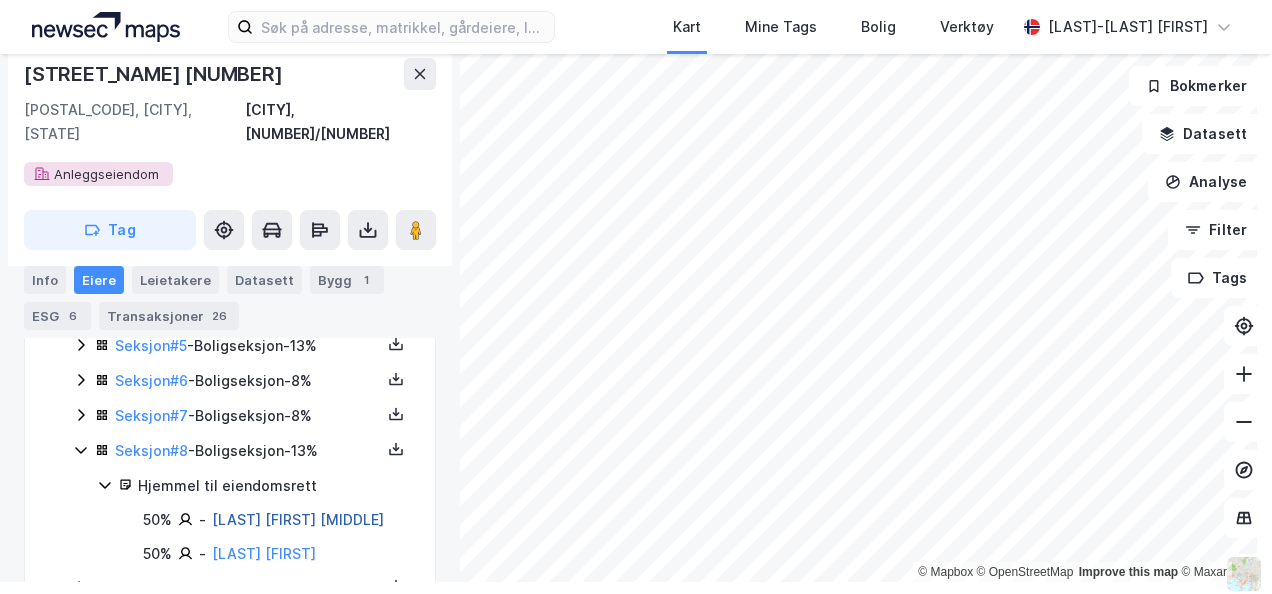 click on "[LAST] [FIRST] [MIDDLE]" at bounding box center (298, 519) 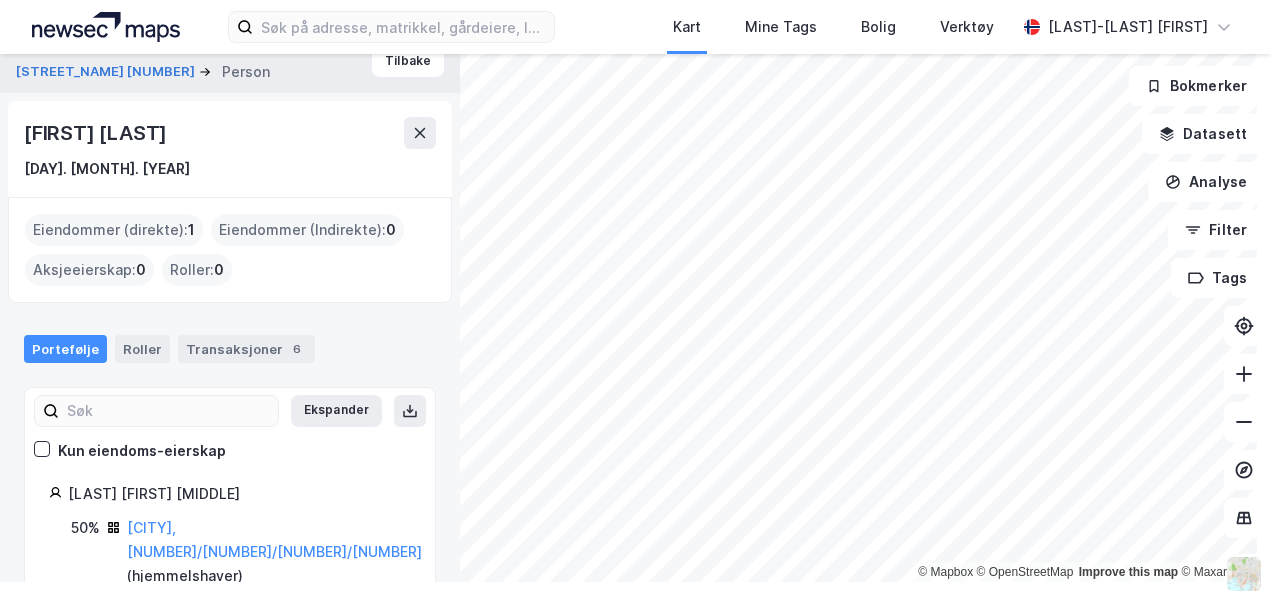 scroll, scrollTop: 19, scrollLeft: 0, axis: vertical 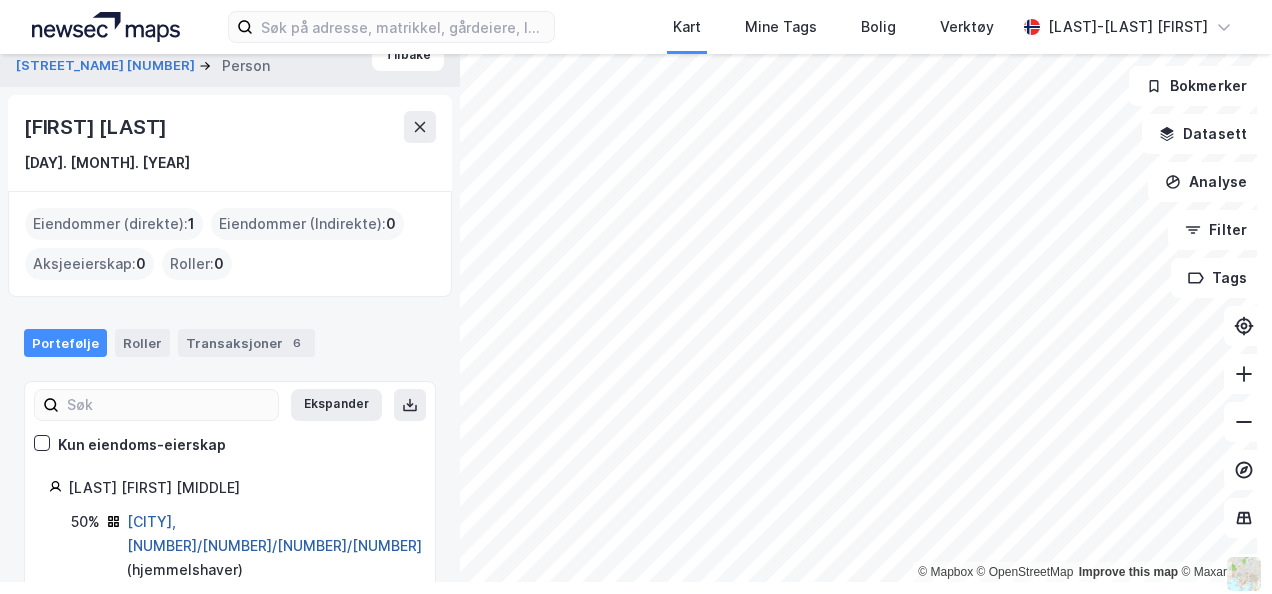 click on "[CITY], [NUMBER]/[NUMBER]/[NUMBER]/[NUMBER]" at bounding box center [274, 533] 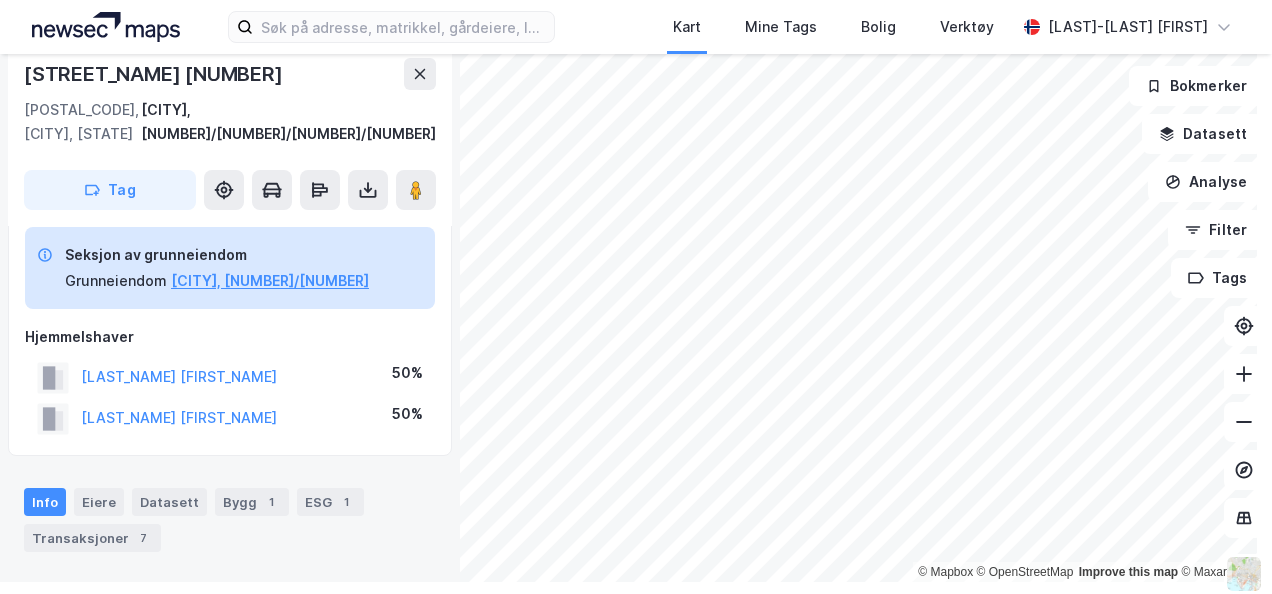 scroll, scrollTop: 78, scrollLeft: 0, axis: vertical 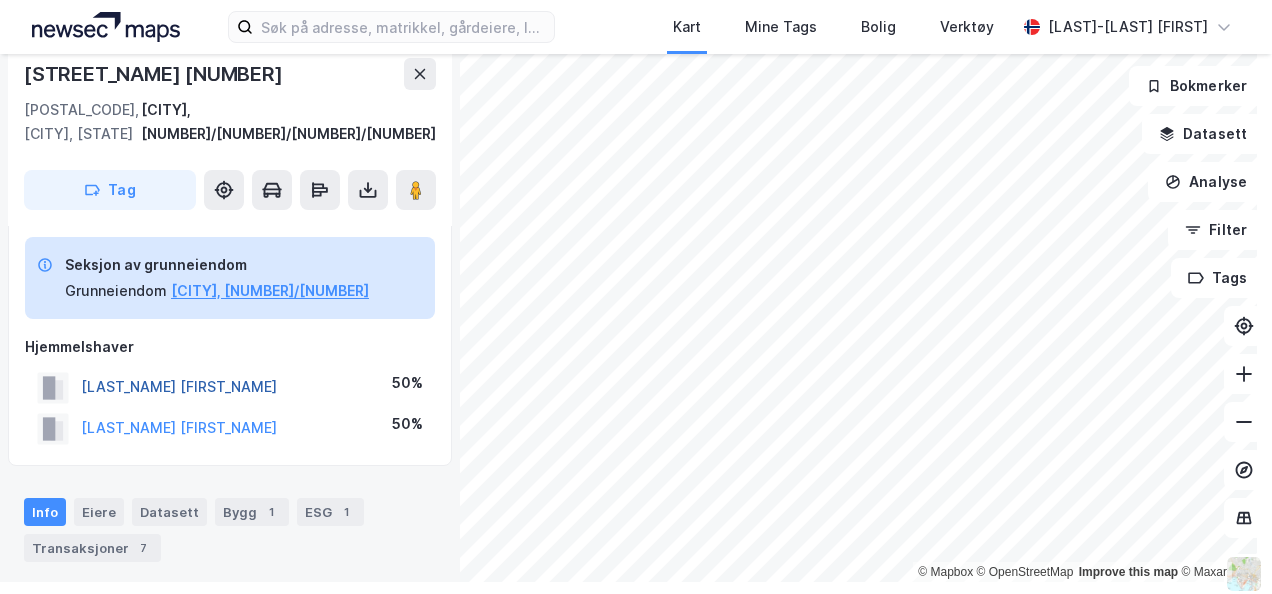 click on "[LAST_NAME] [FIRST_NAME]" at bounding box center [0, 0] 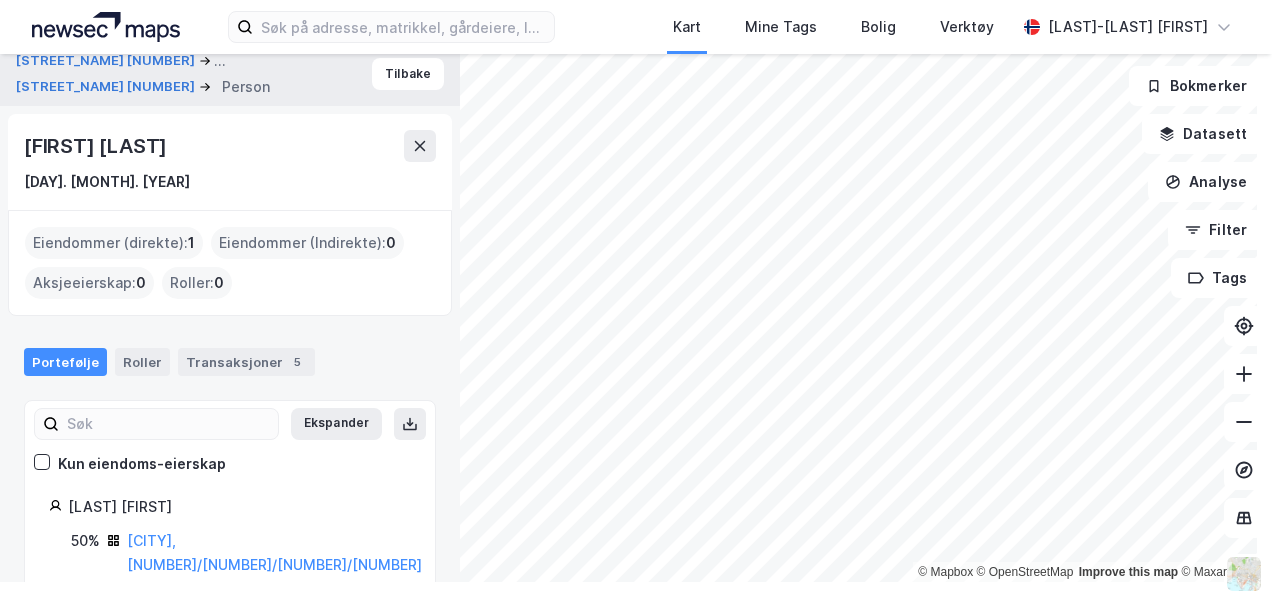 scroll, scrollTop: 19, scrollLeft: 0, axis: vertical 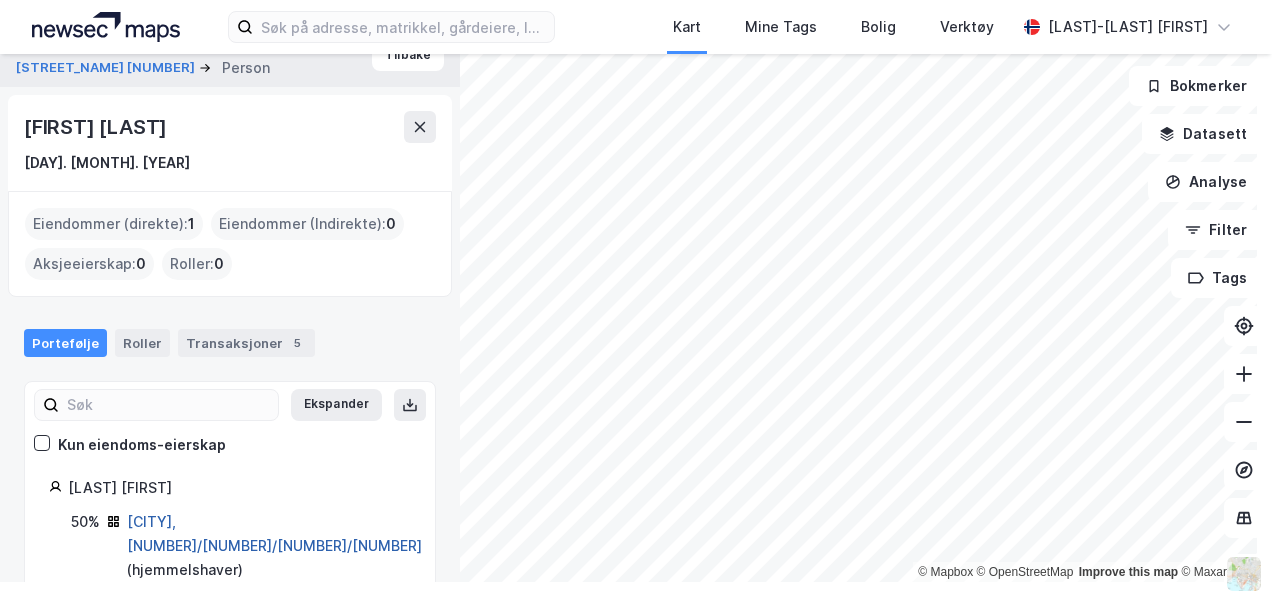 click on "[CITY], [NUMBER]/[NUMBER]/[NUMBER]/[NUMBER]" at bounding box center [274, 533] 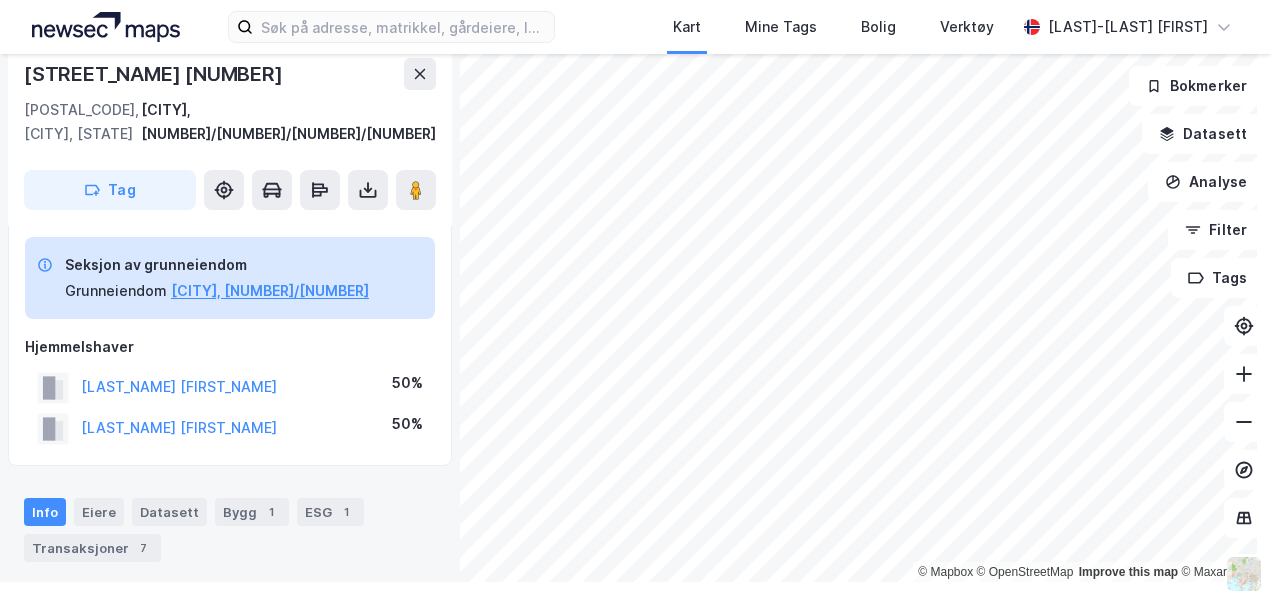 scroll, scrollTop: 278, scrollLeft: 0, axis: vertical 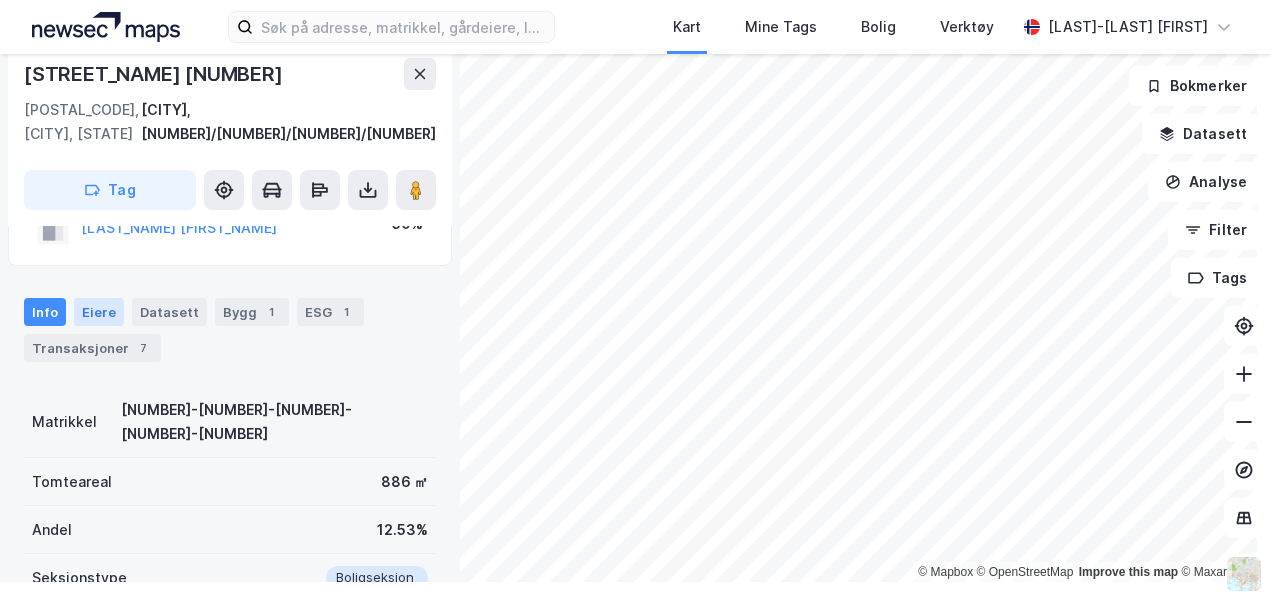 click on "Eiere" at bounding box center [99, 312] 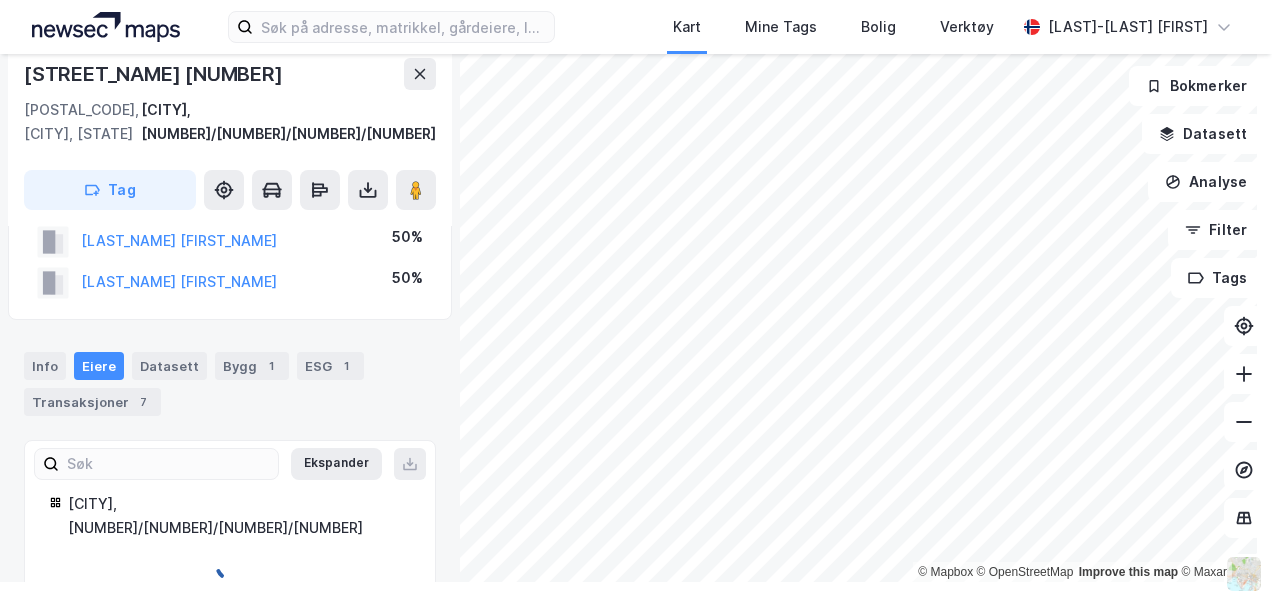 scroll, scrollTop: 278, scrollLeft: 0, axis: vertical 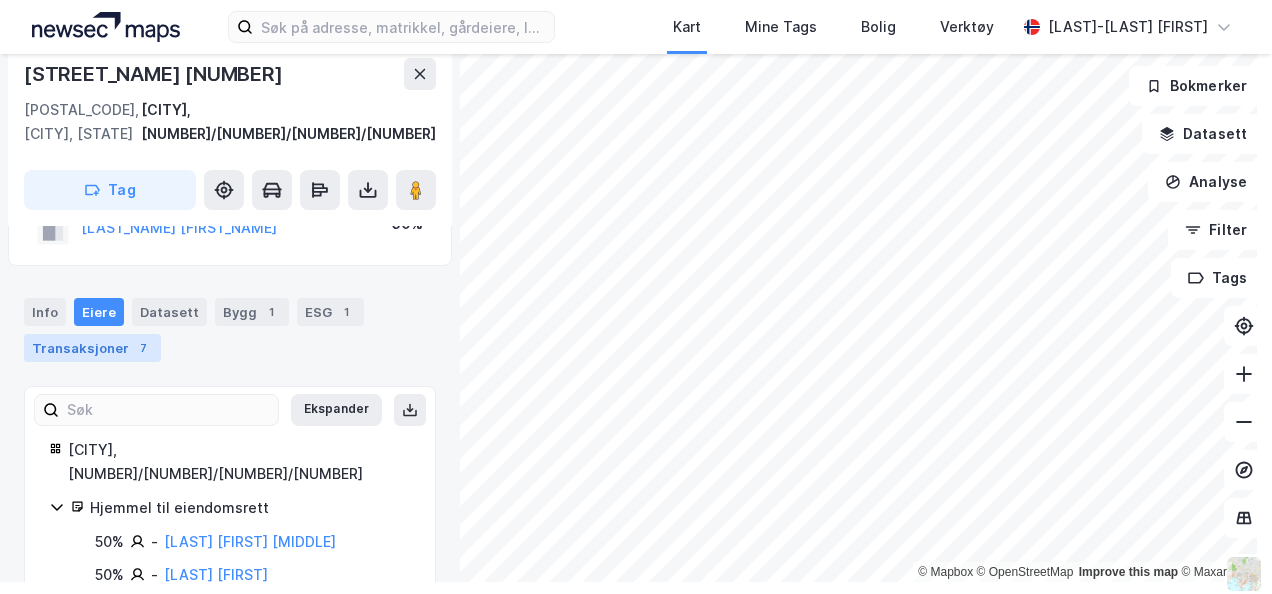click on "Transaksjoner 7" at bounding box center (92, 348) 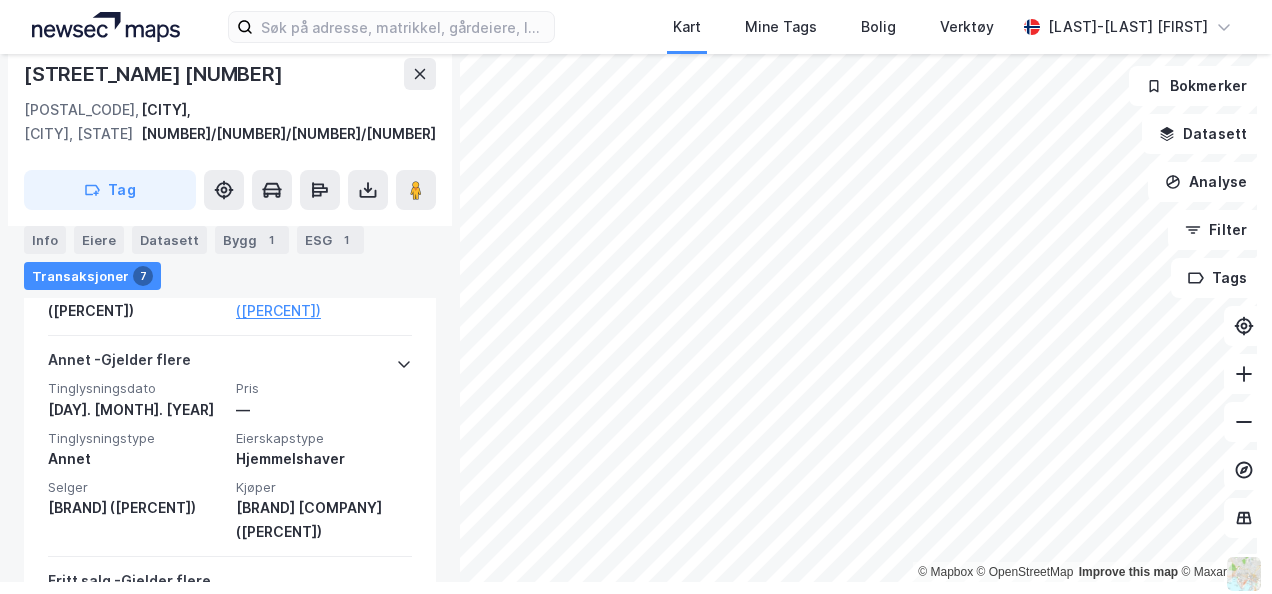 scroll, scrollTop: 1632, scrollLeft: 0, axis: vertical 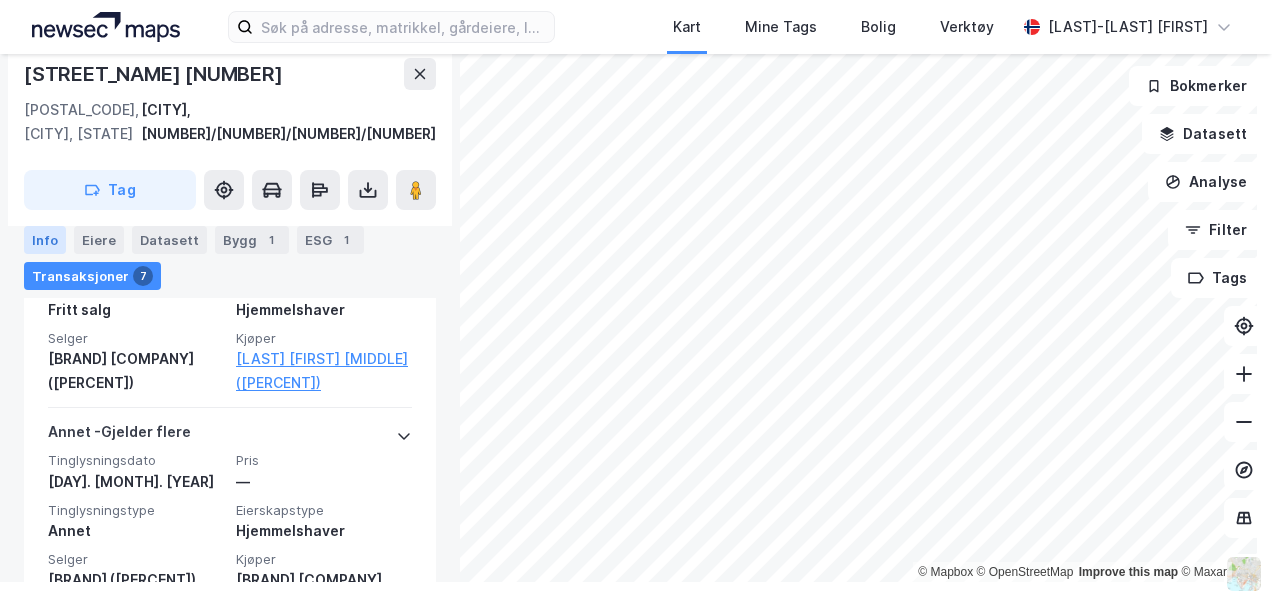 click on "Info" at bounding box center [45, 240] 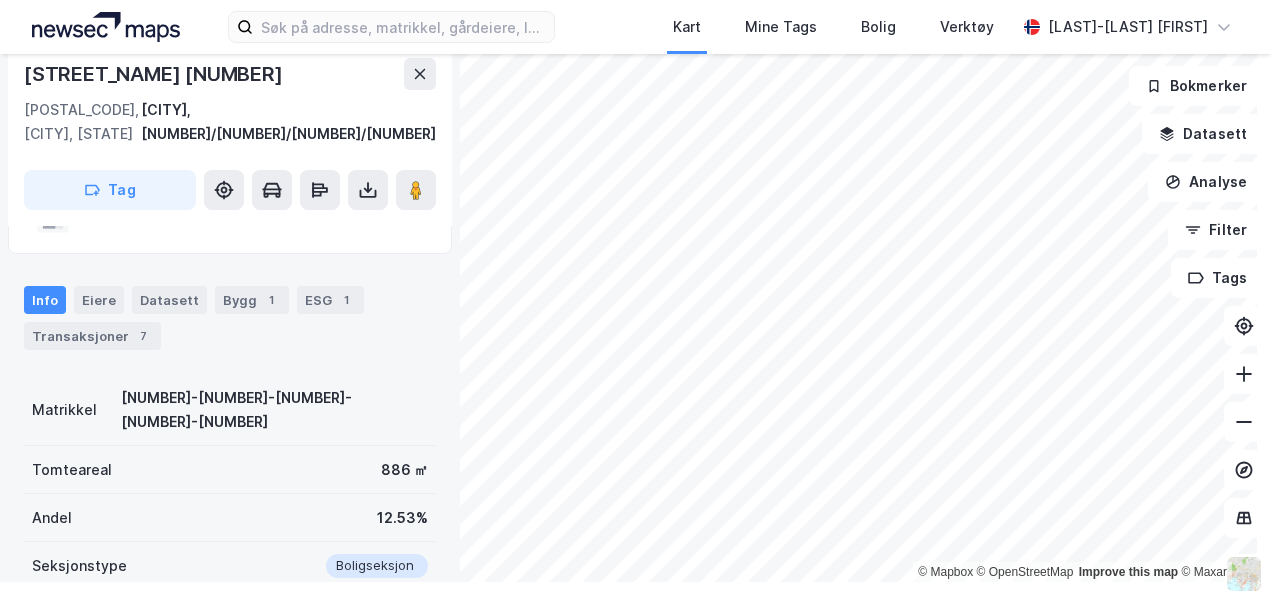 scroll, scrollTop: 178, scrollLeft: 0, axis: vertical 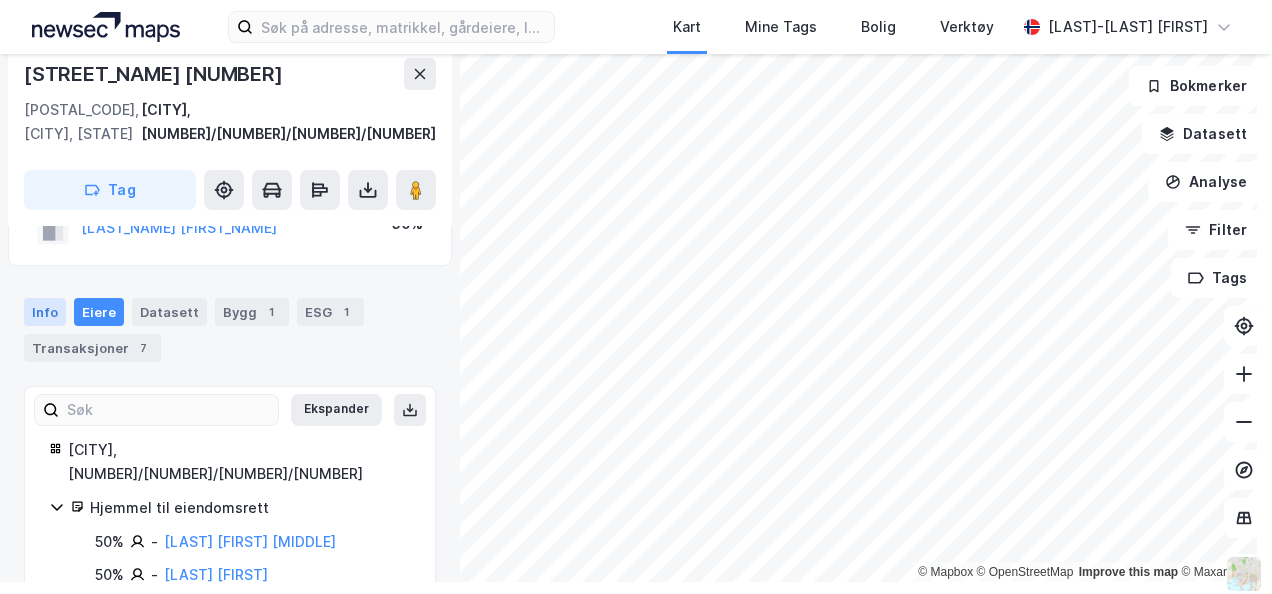 click on "Info" at bounding box center (45, 312) 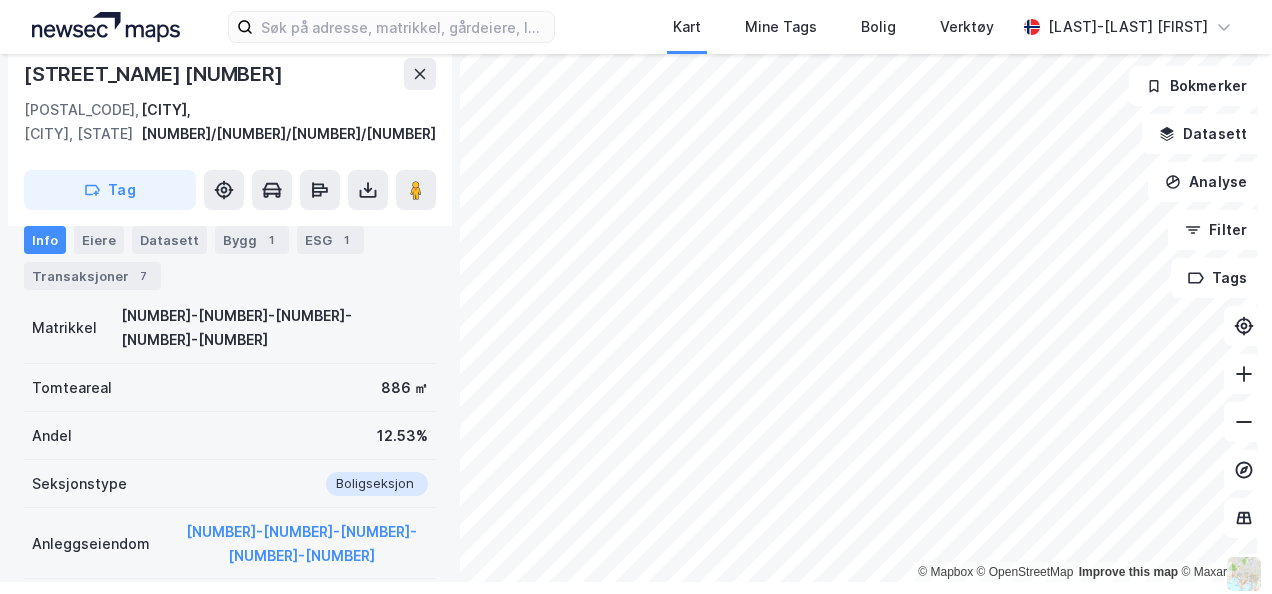scroll, scrollTop: 378, scrollLeft: 0, axis: vertical 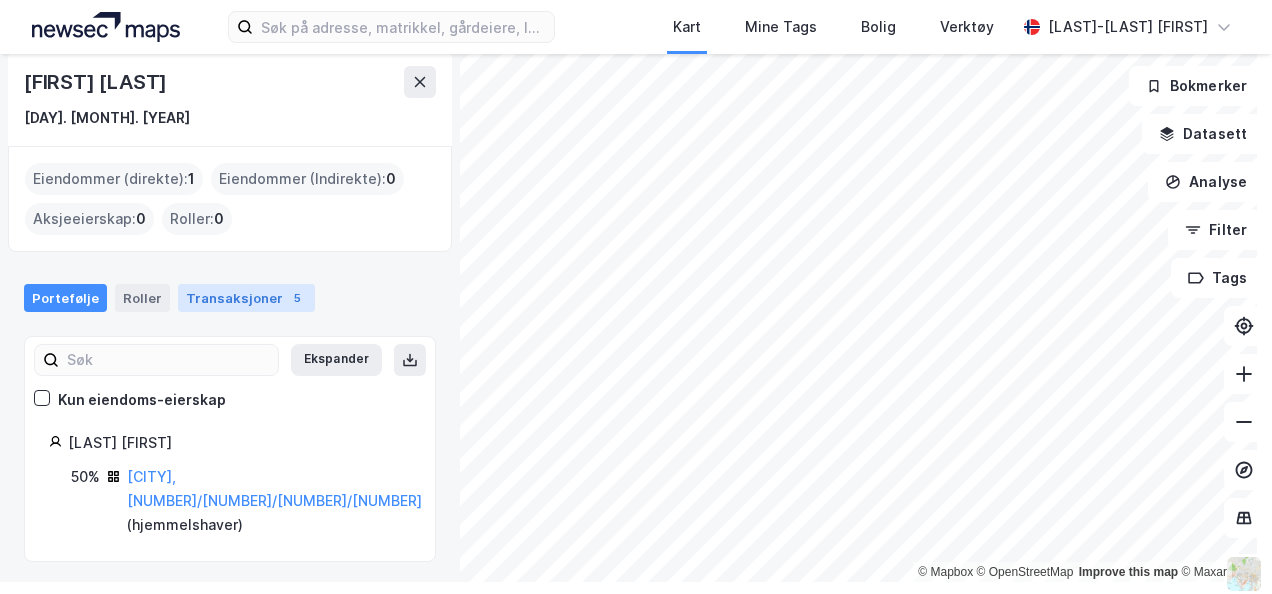 click on "Transaksjoner 5" at bounding box center (246, 298) 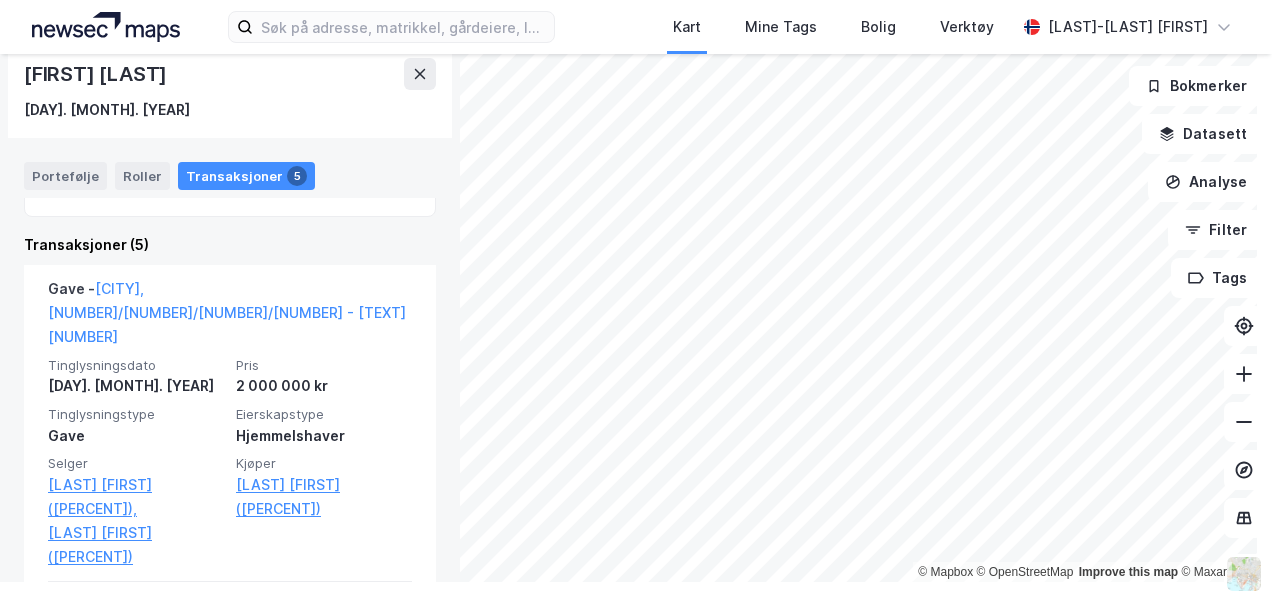 scroll, scrollTop: 396, scrollLeft: 0, axis: vertical 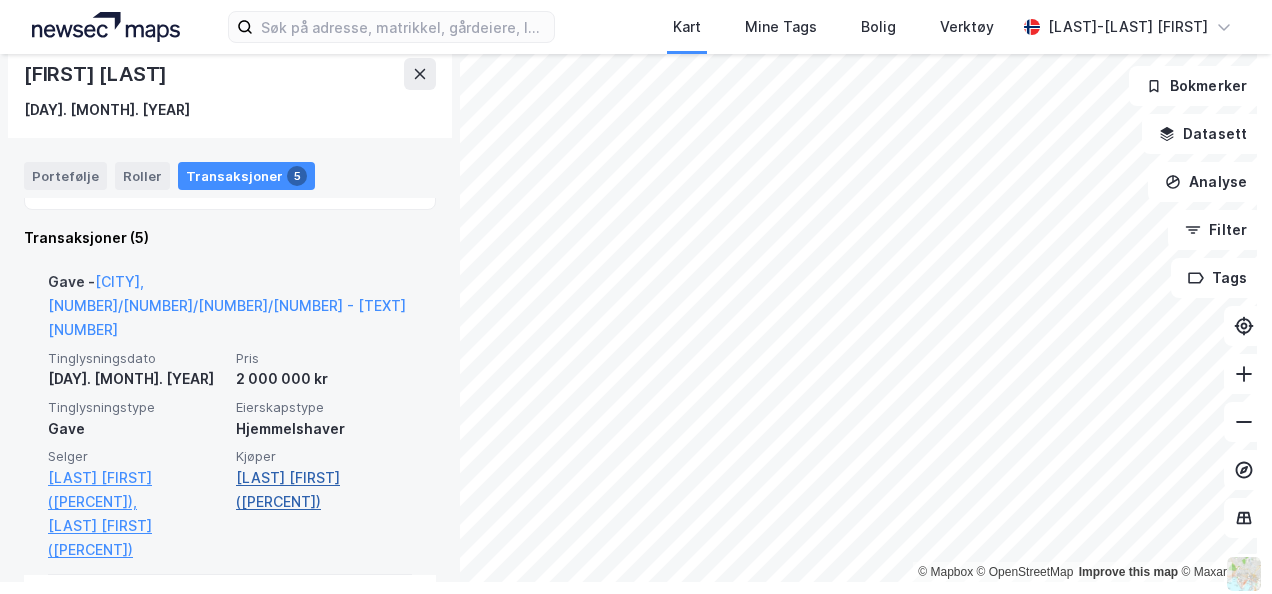 click on "[LAST] [FIRST] ([PERCENT])" at bounding box center [324, 490] 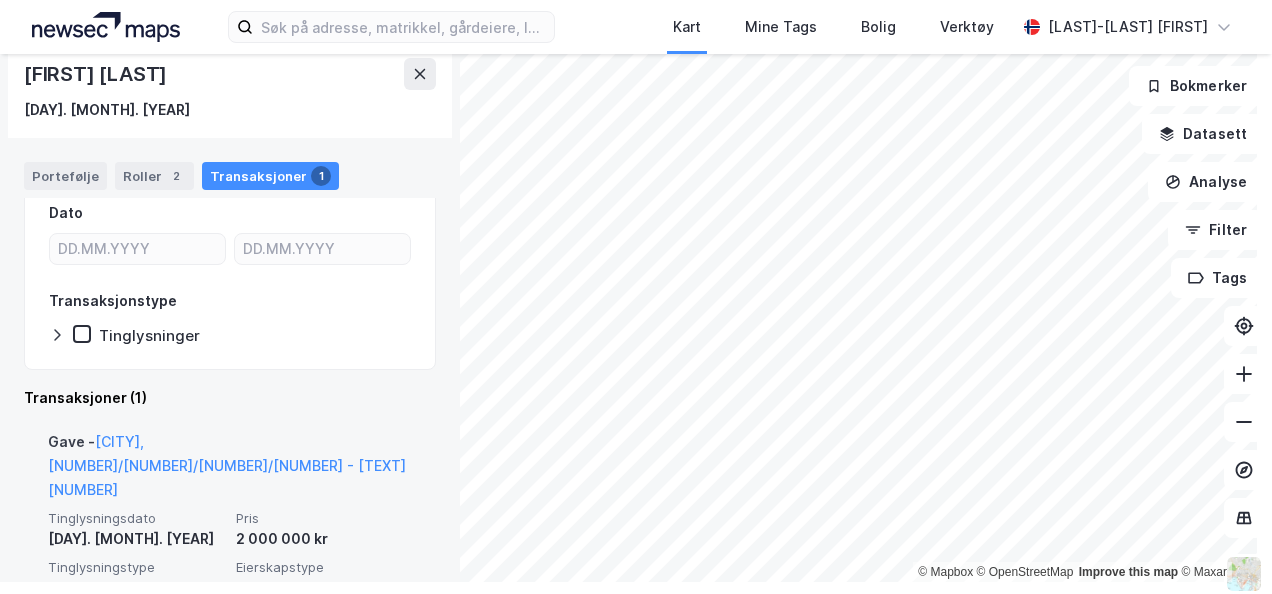 scroll, scrollTop: 380, scrollLeft: 0, axis: vertical 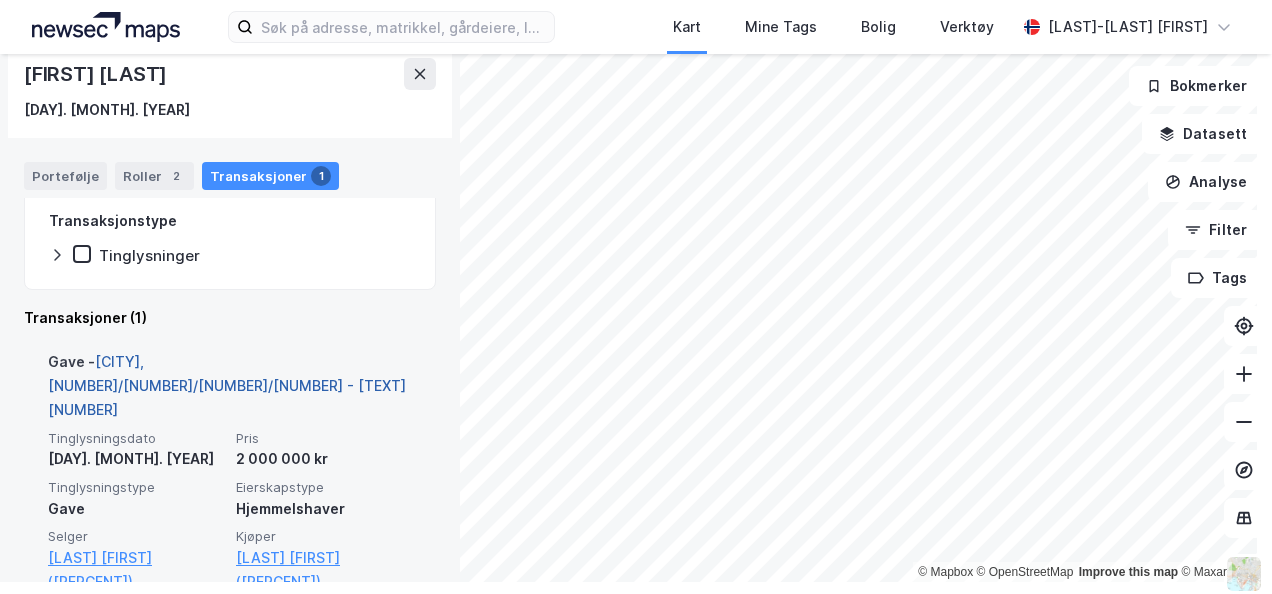 click on "[CITY], [NUMBER]/[NUMBER]/[NUMBER]/[NUMBER] - [TEXT] [NUMBER]" at bounding box center [227, 385] 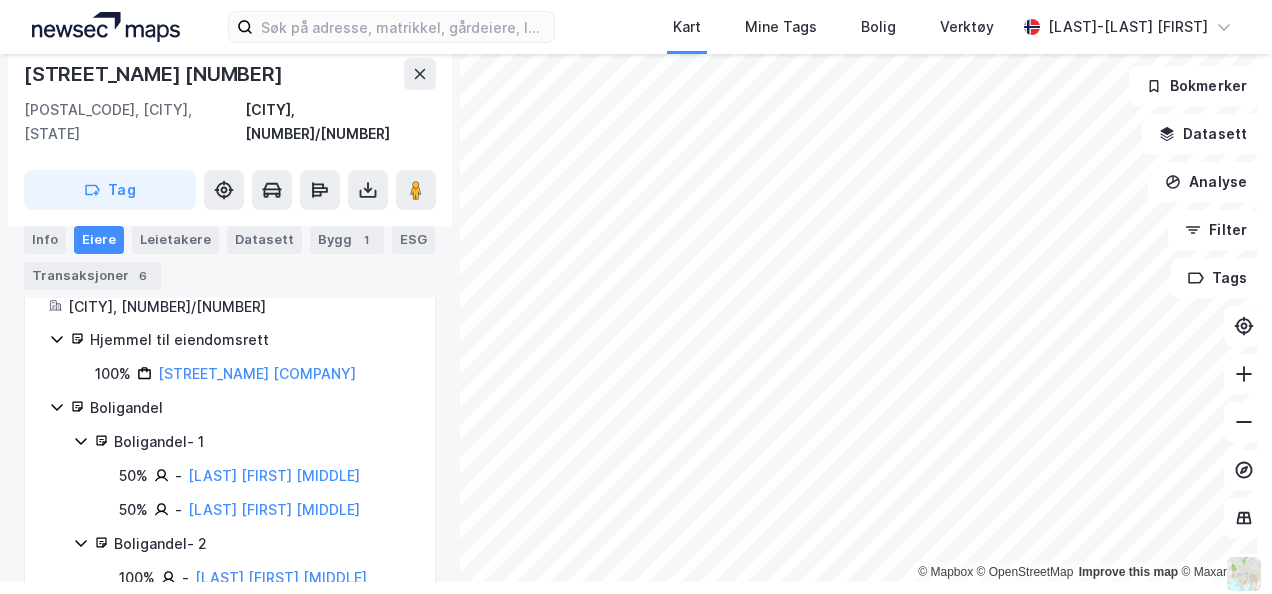 scroll, scrollTop: 388, scrollLeft: 0, axis: vertical 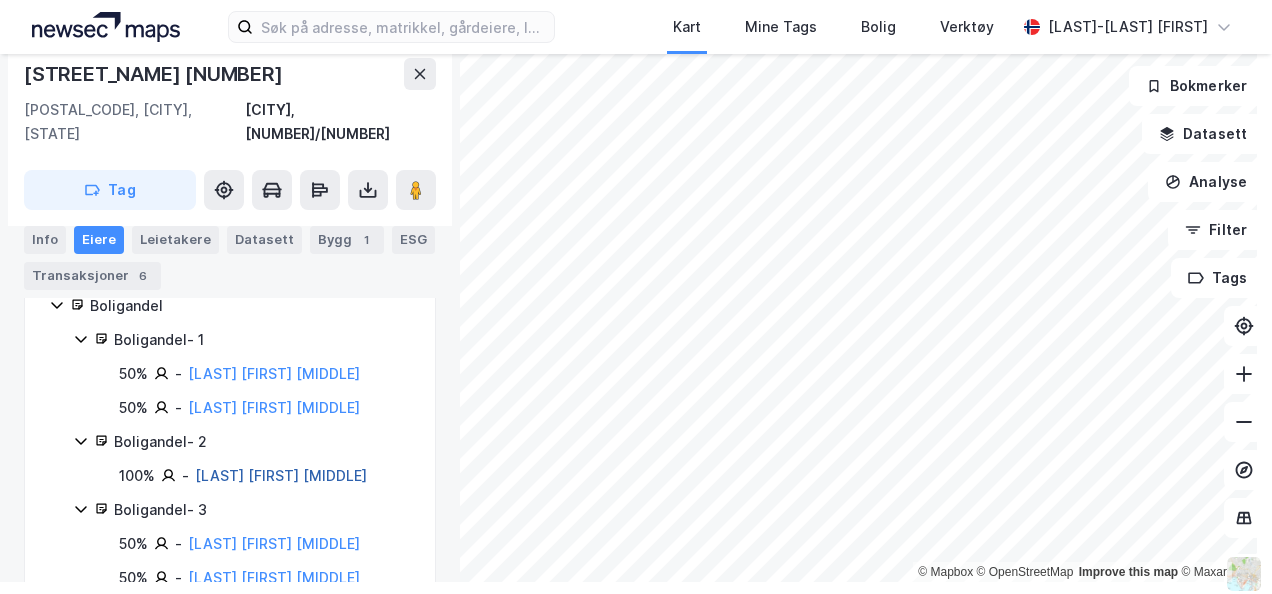 click on "[LAST] [FIRST] [MIDDLE]" at bounding box center [281, 475] 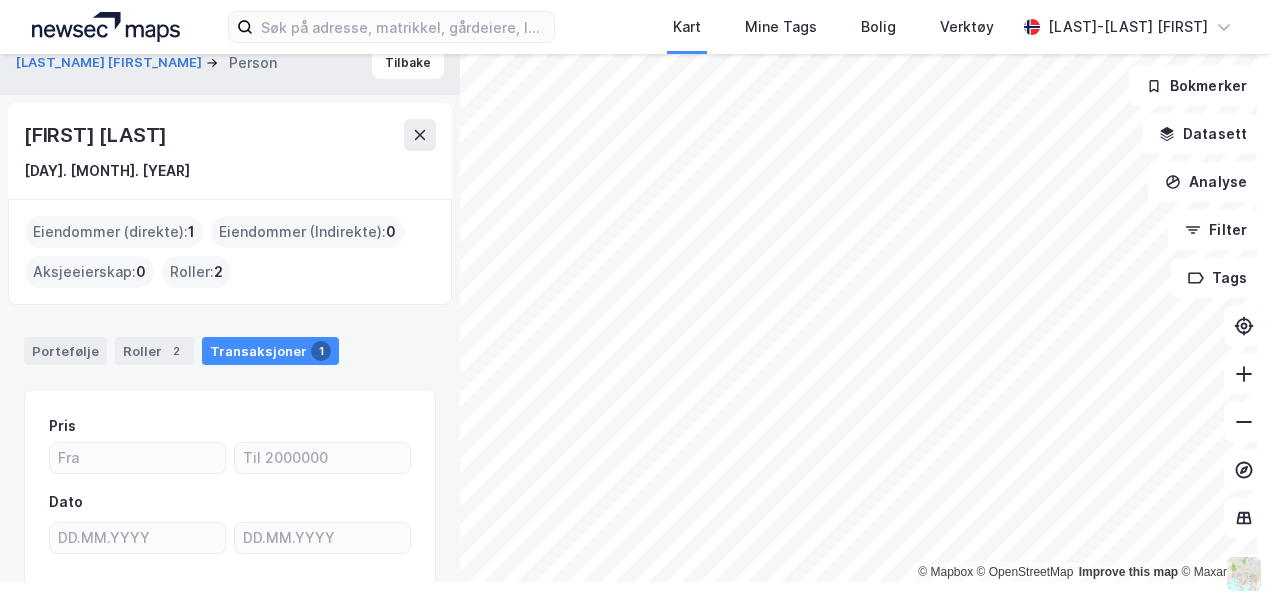 scroll, scrollTop: 0, scrollLeft: 0, axis: both 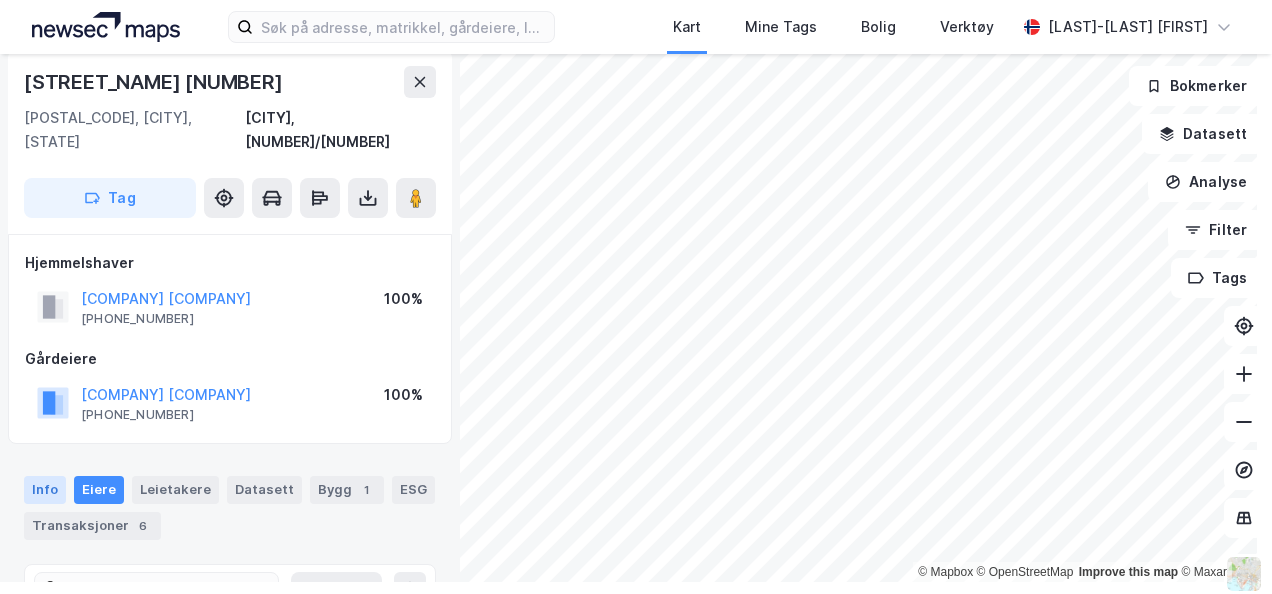 click on "Info" at bounding box center [45, 490] 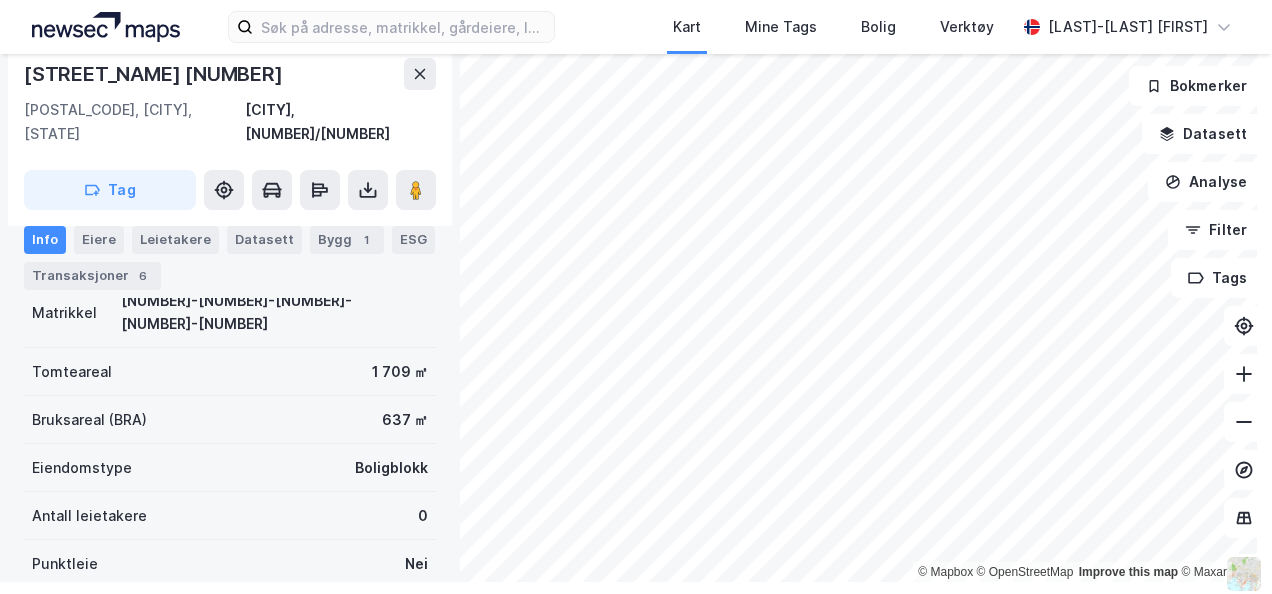 scroll, scrollTop: 300, scrollLeft: 0, axis: vertical 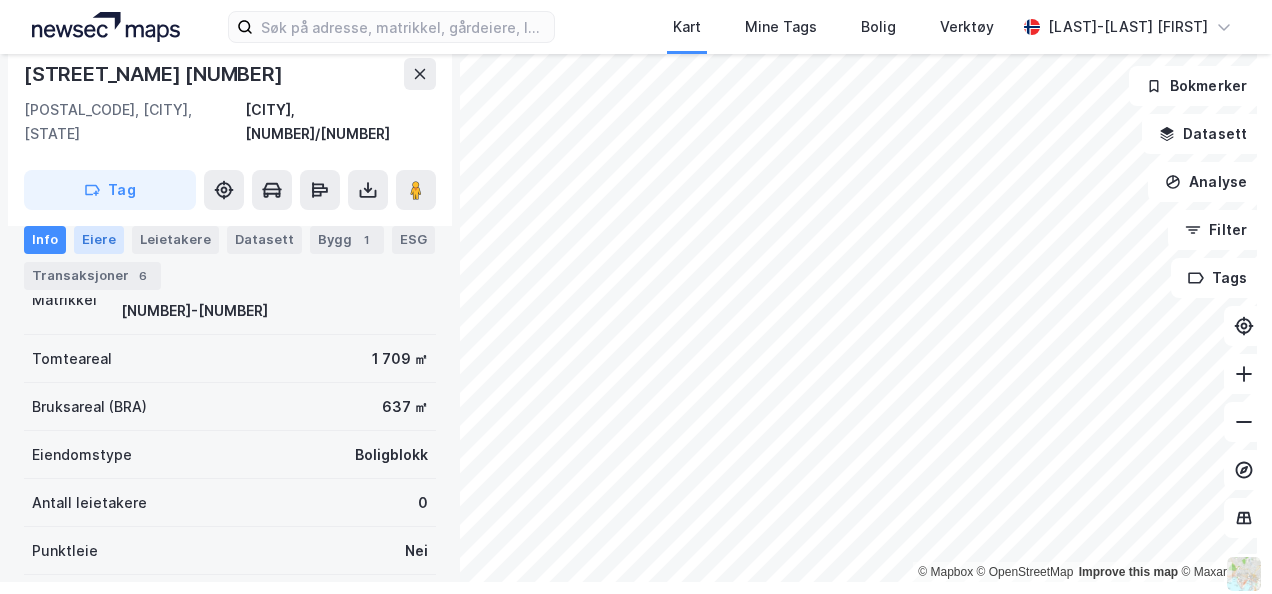 click on "Eiere" at bounding box center [99, 240] 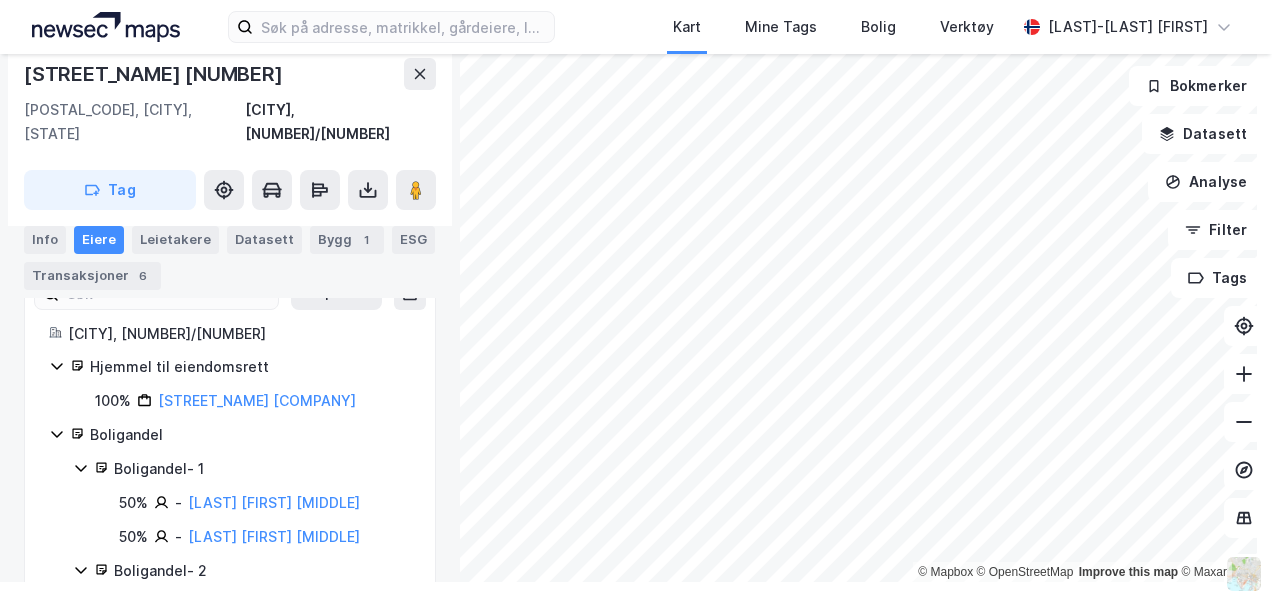 scroll, scrollTop: 300, scrollLeft: 0, axis: vertical 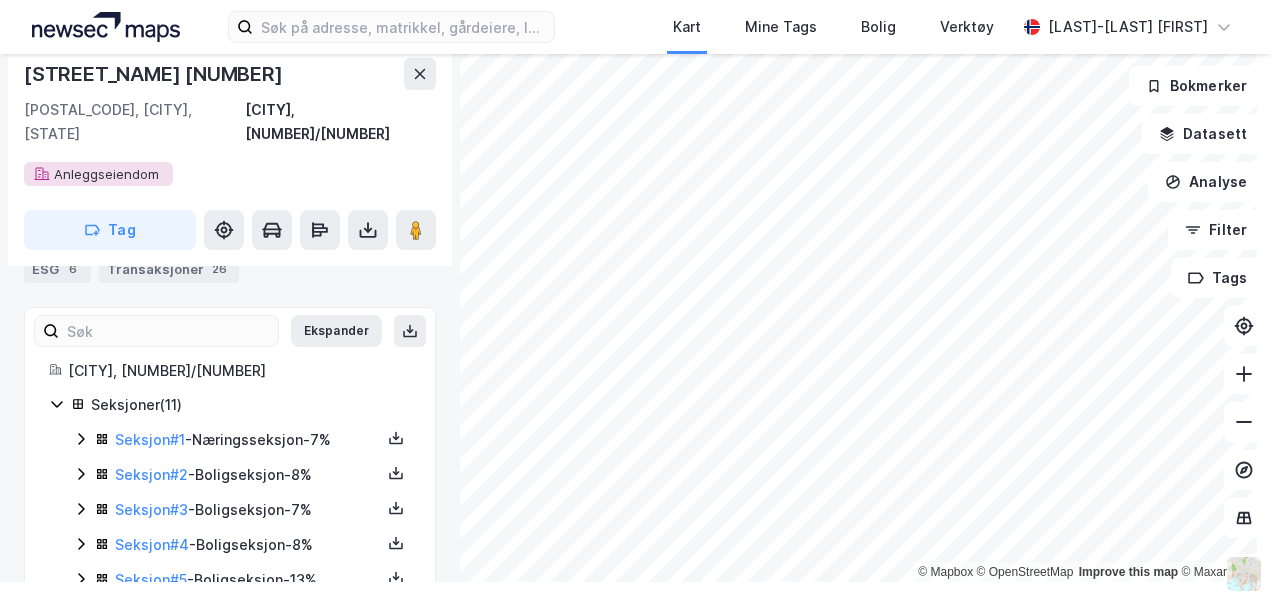 click 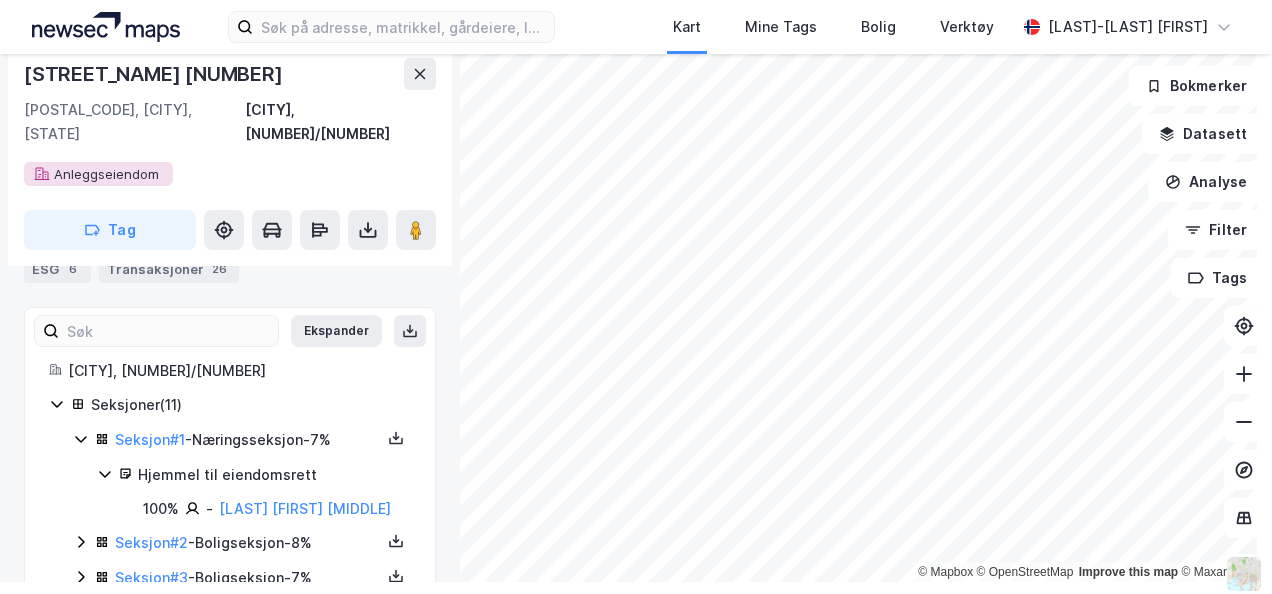 click 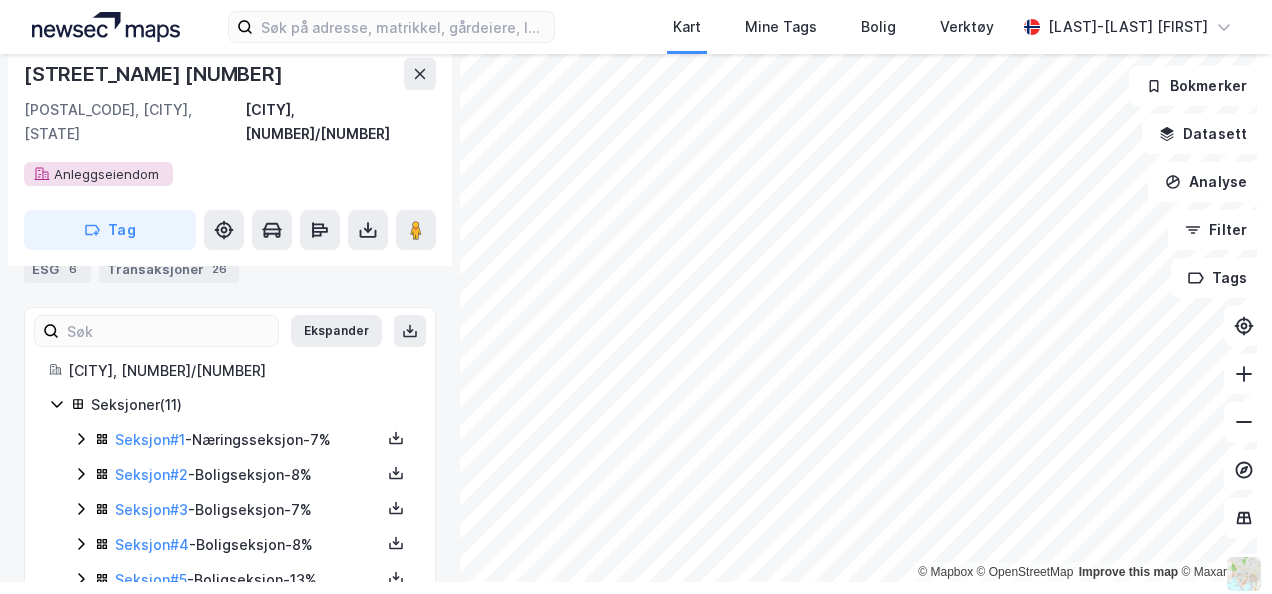scroll, scrollTop: 500, scrollLeft: 0, axis: vertical 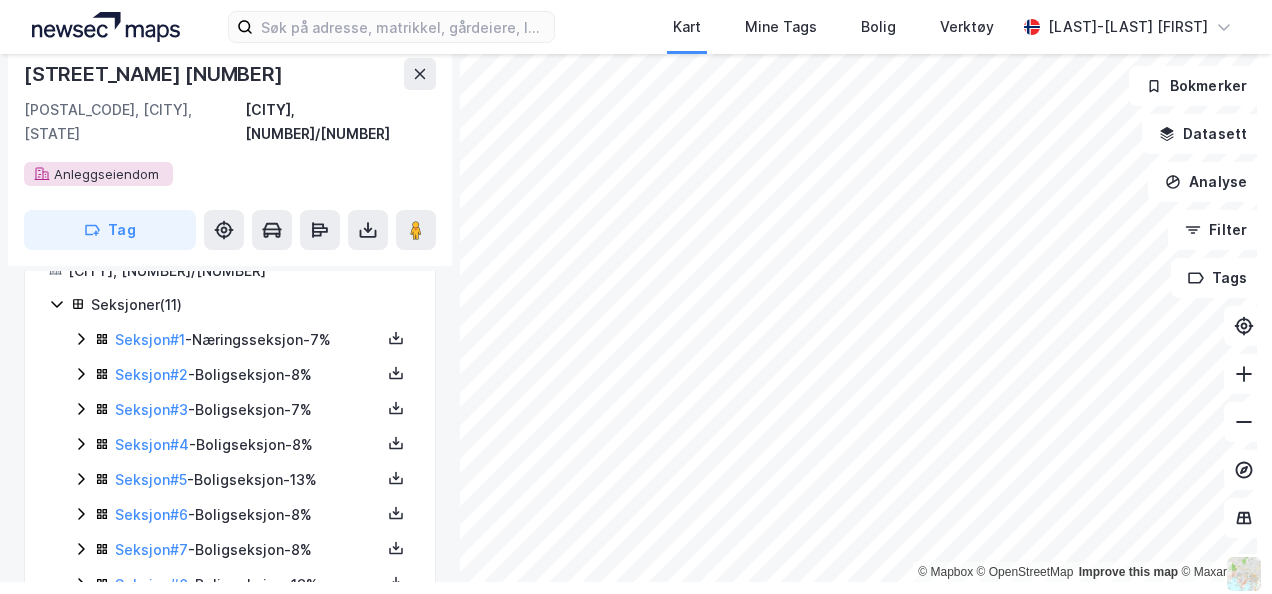 click 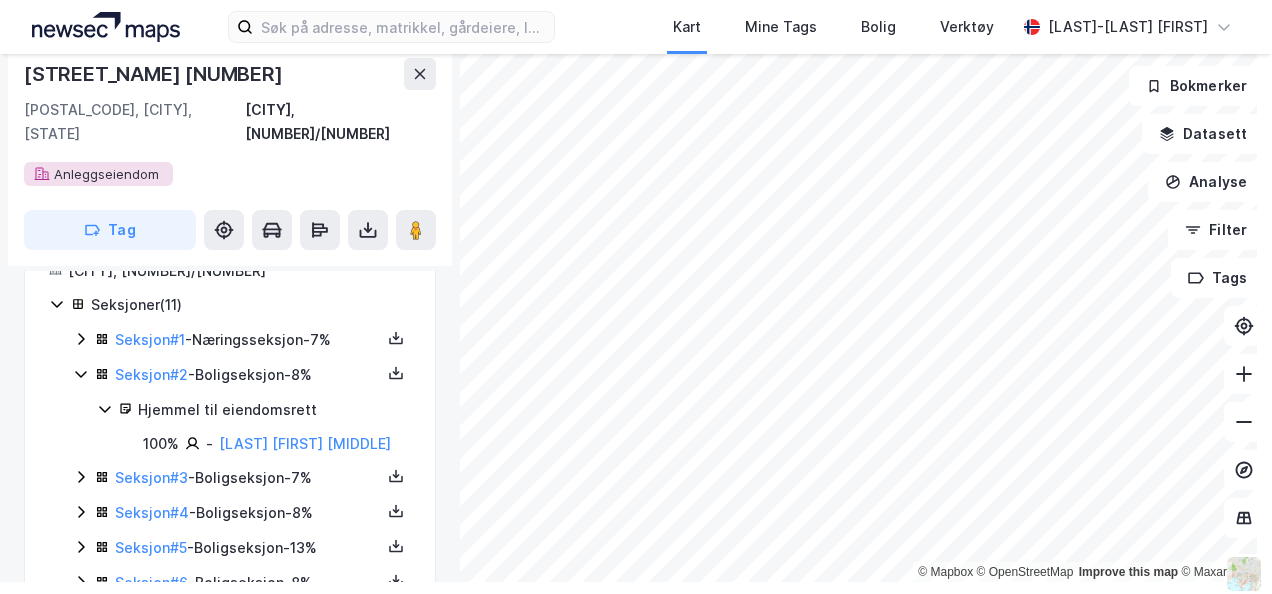 click 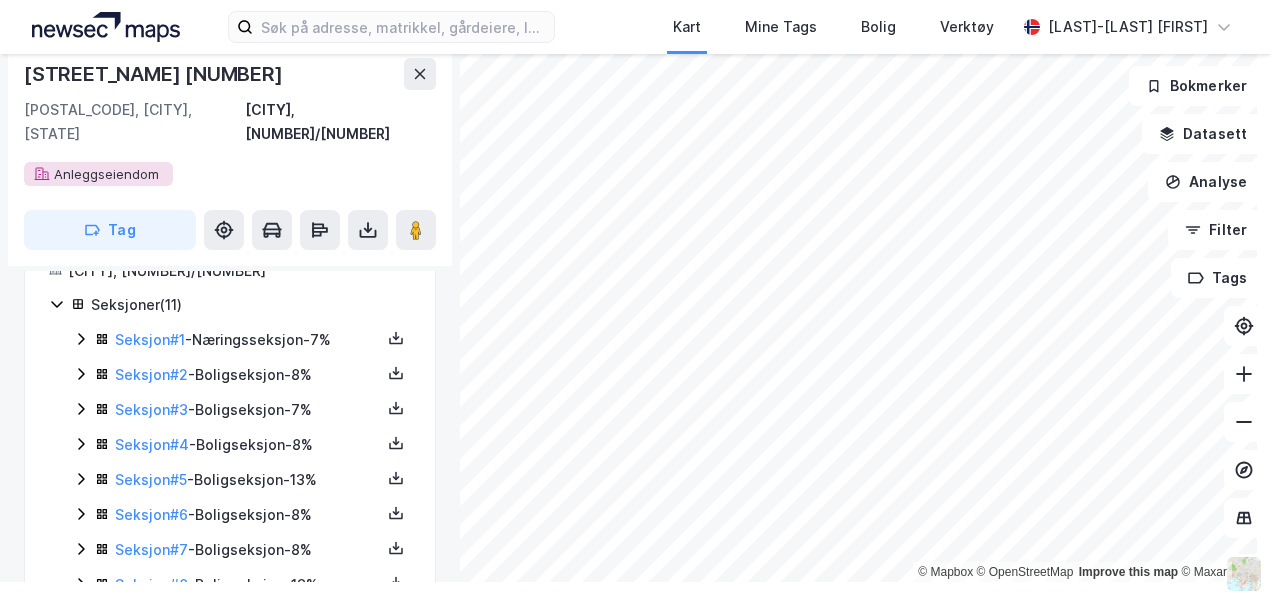 click 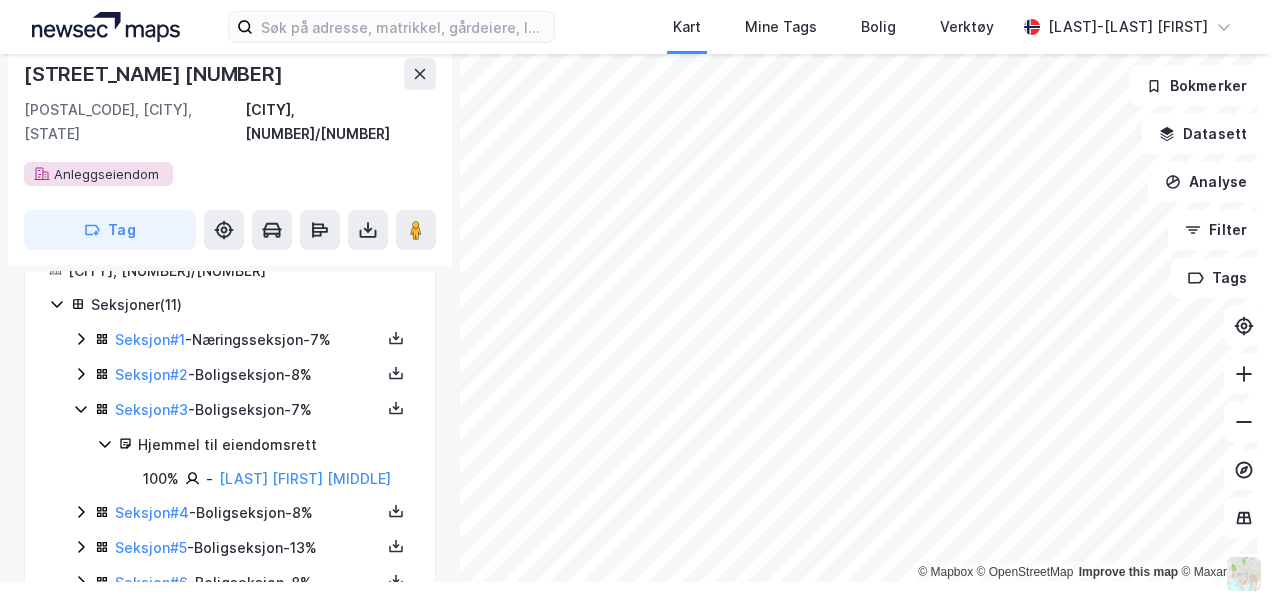 click 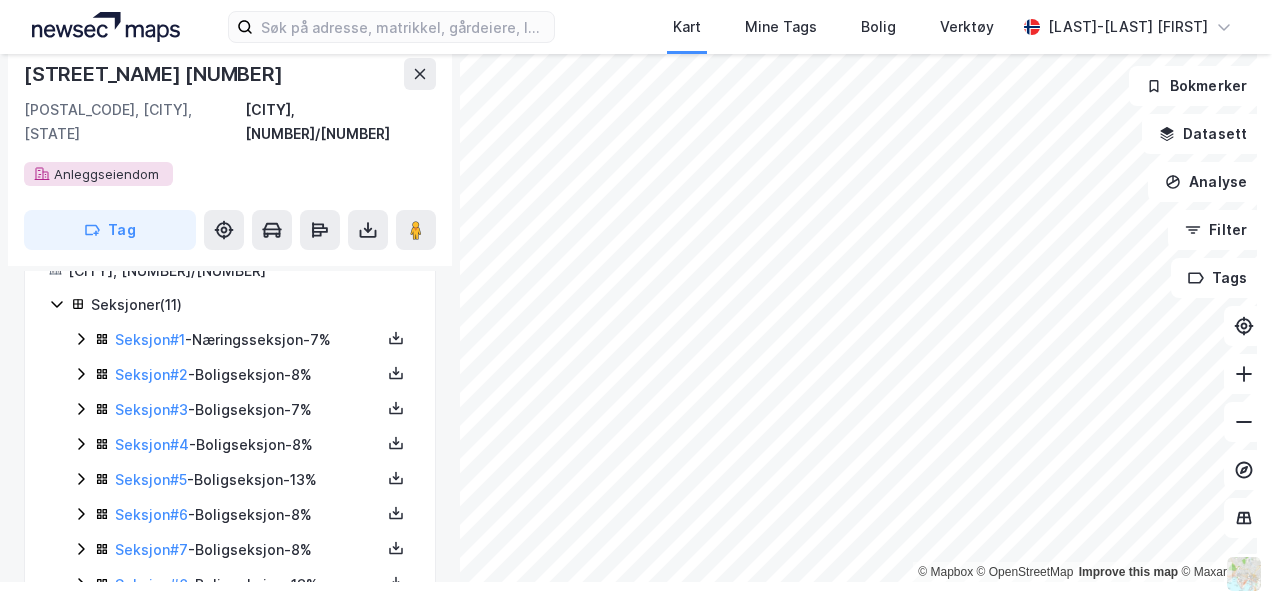 click 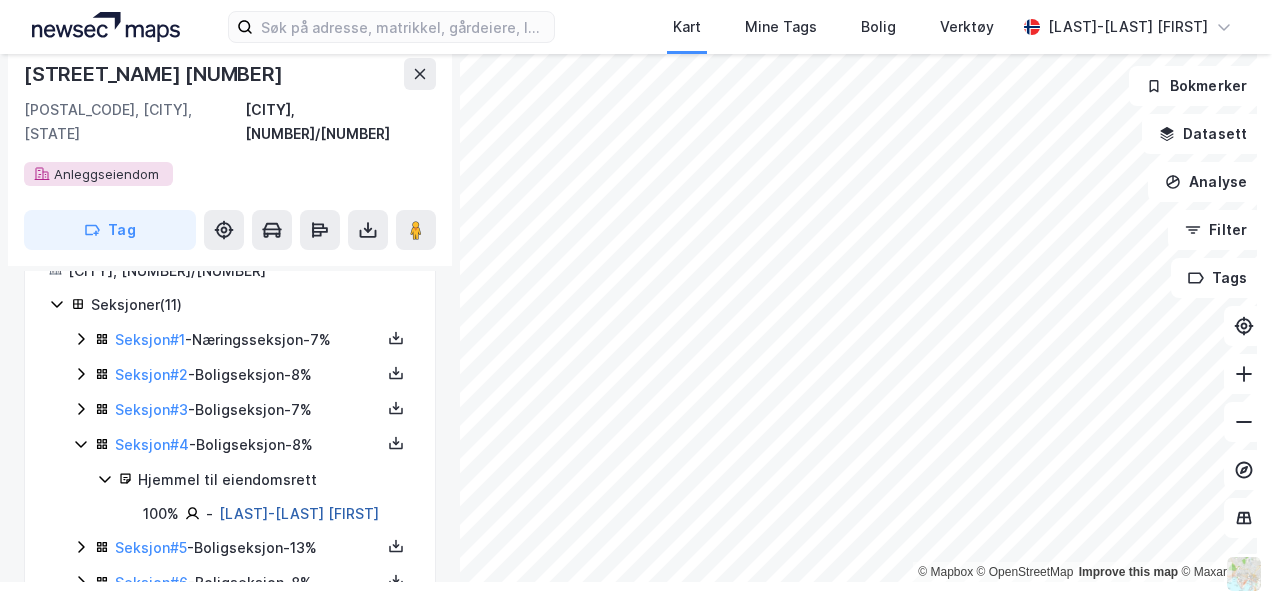 click on "[LAST]-[LAST] [FIRST]" at bounding box center [299, 513] 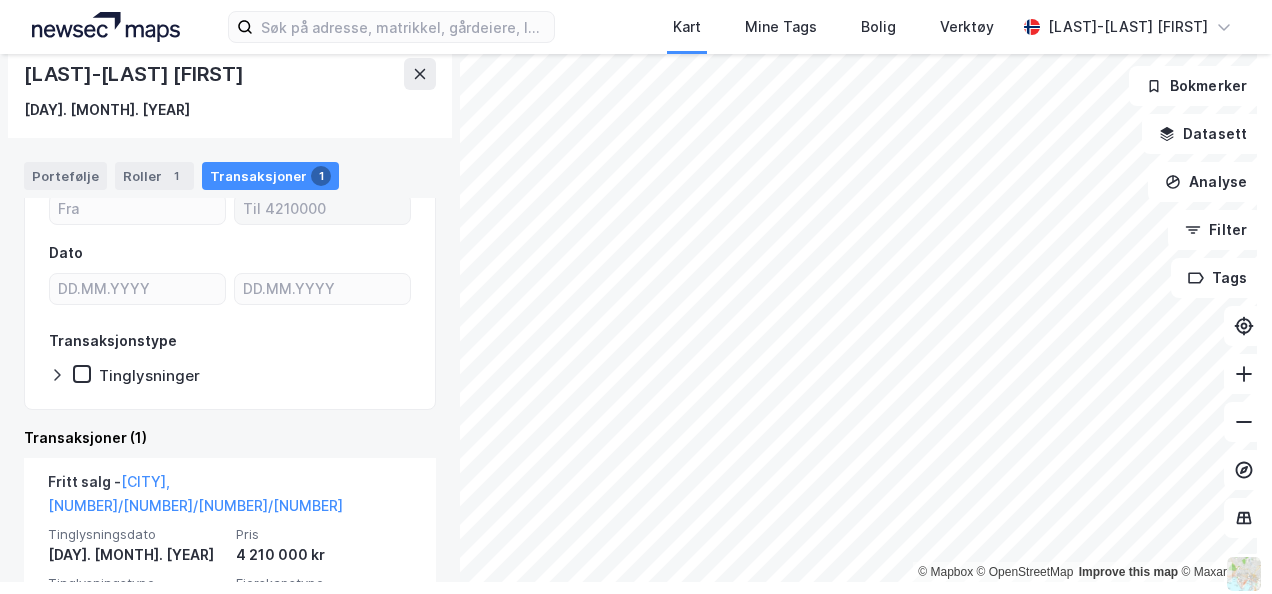 scroll, scrollTop: 0, scrollLeft: 0, axis: both 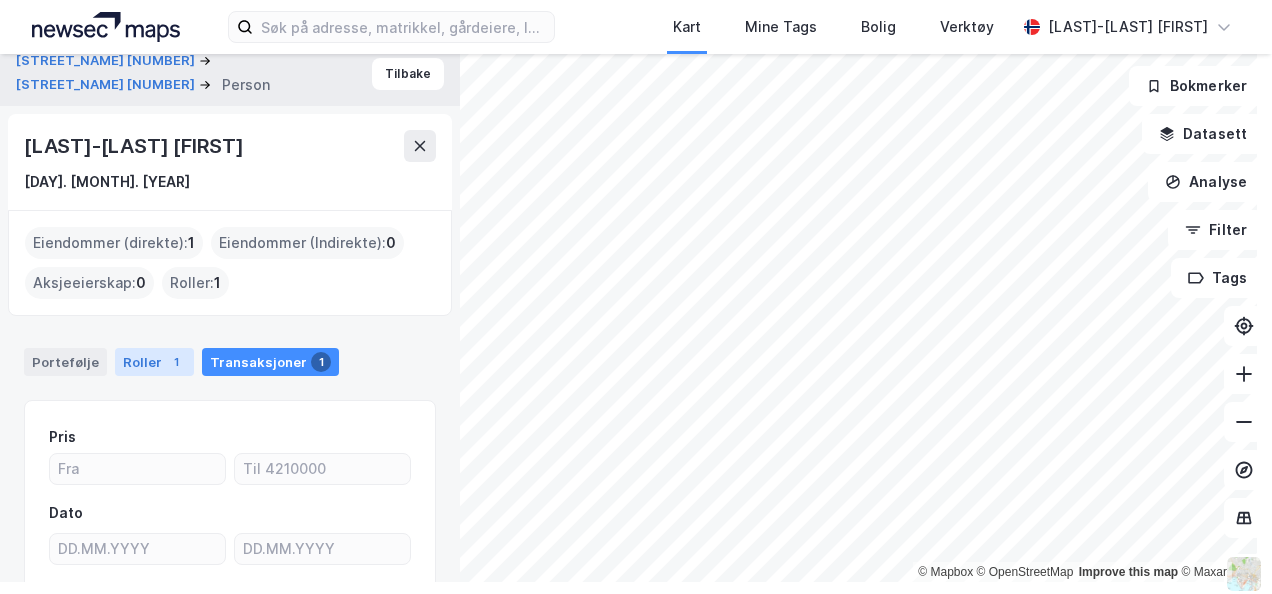 click on "1" at bounding box center (176, 362) 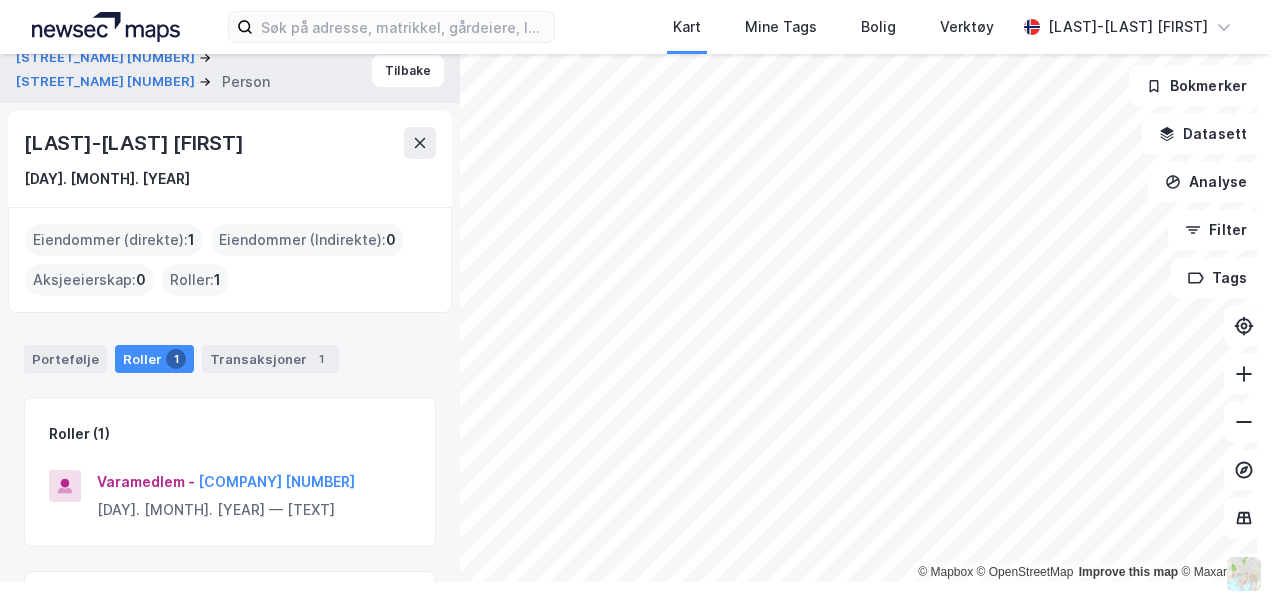 scroll, scrollTop: 0, scrollLeft: 0, axis: both 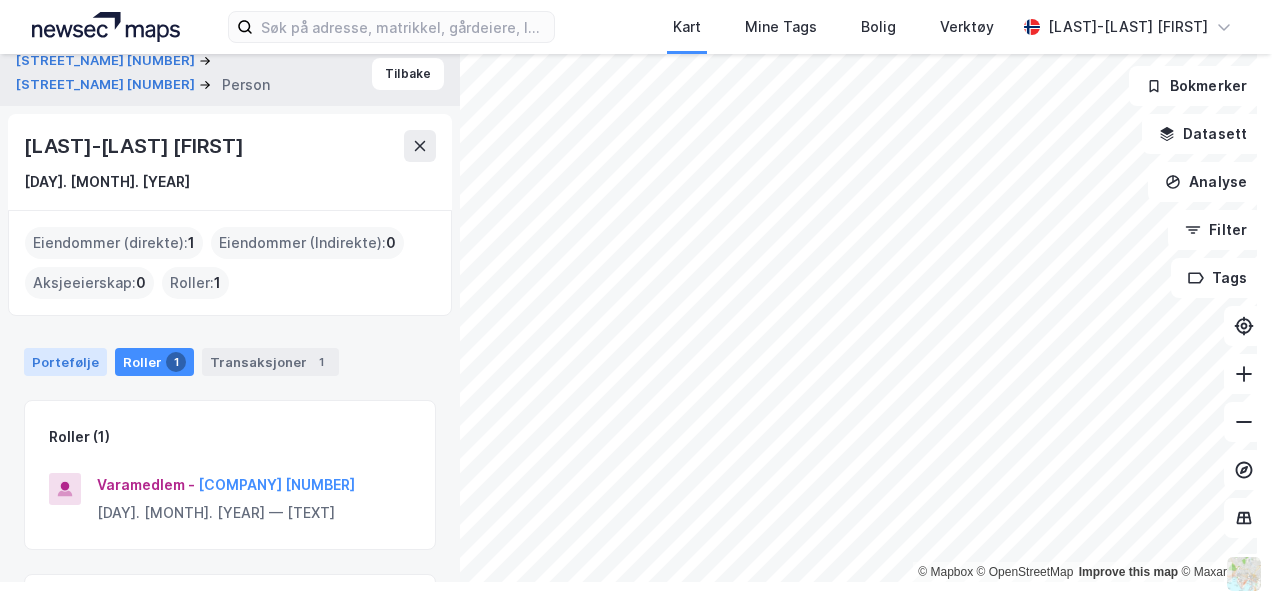 click on "Portefølje" at bounding box center (65, 362) 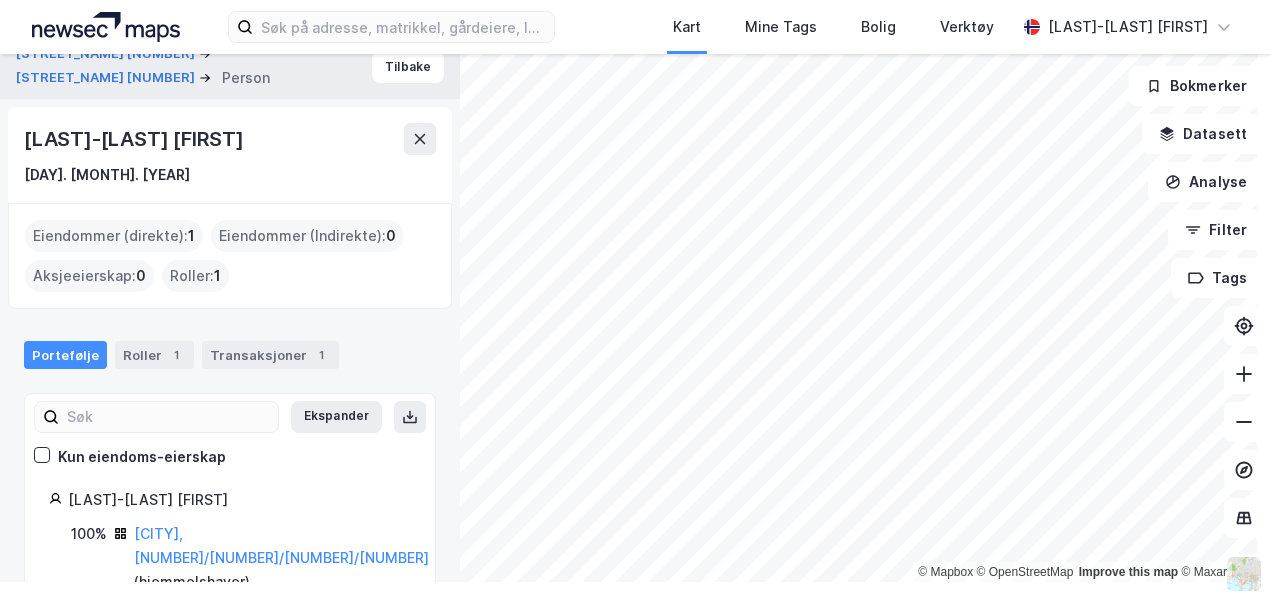 scroll, scrollTop: 0, scrollLeft: 0, axis: both 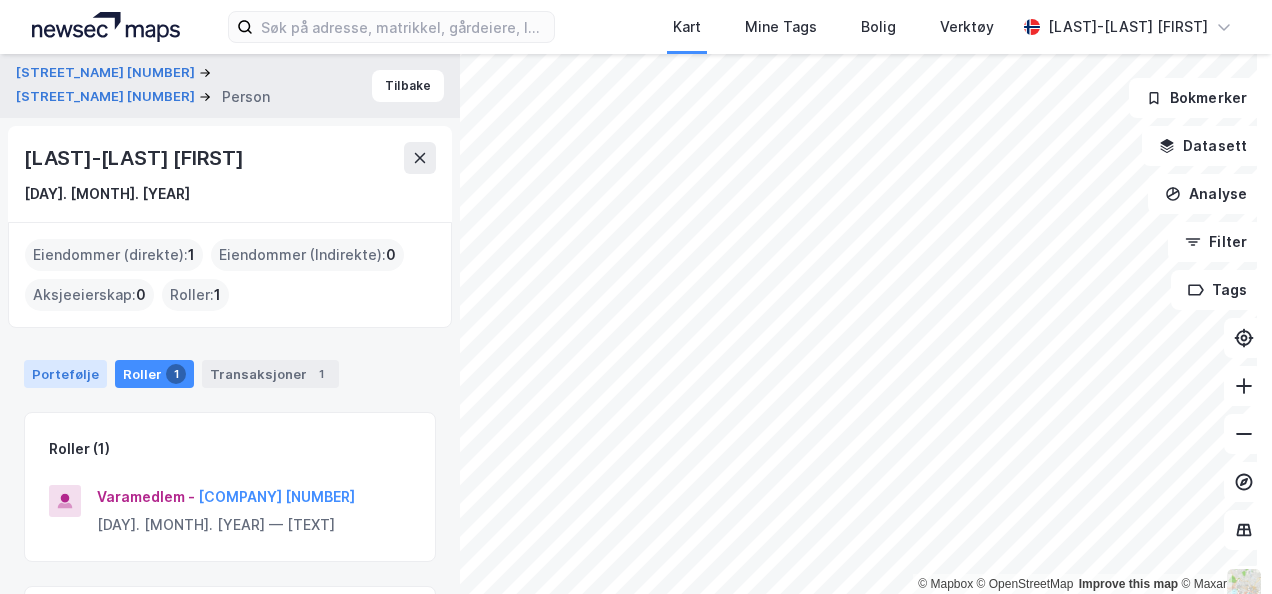 click on "Portefølje" at bounding box center (65, 374) 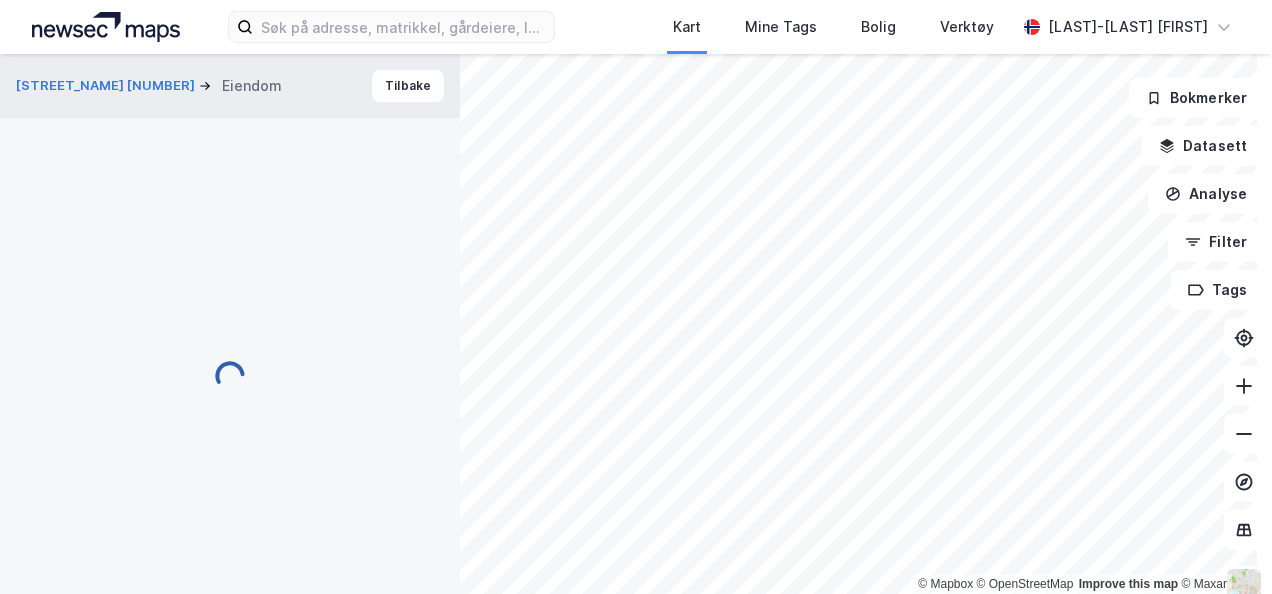 scroll, scrollTop: 500, scrollLeft: 0, axis: vertical 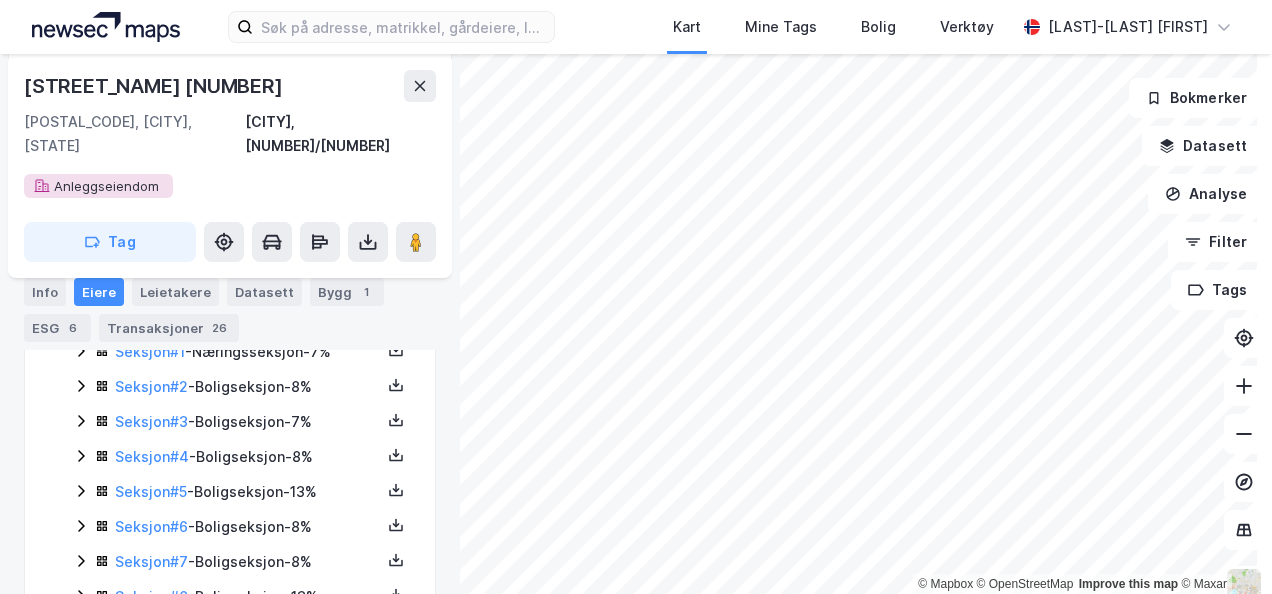 click 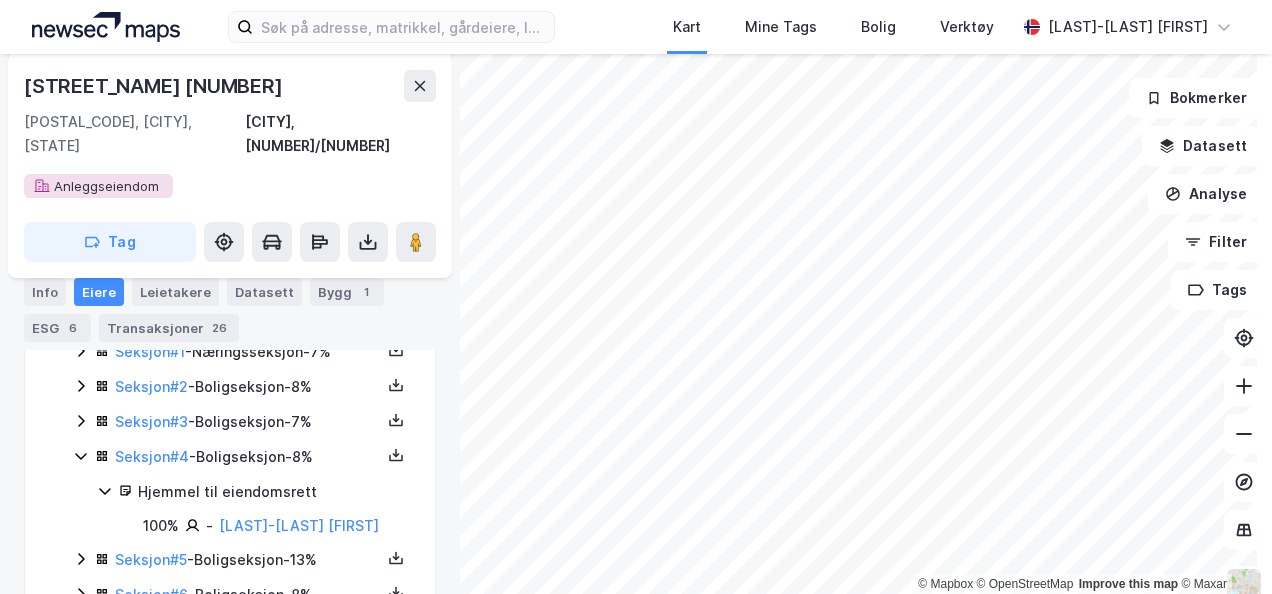 click 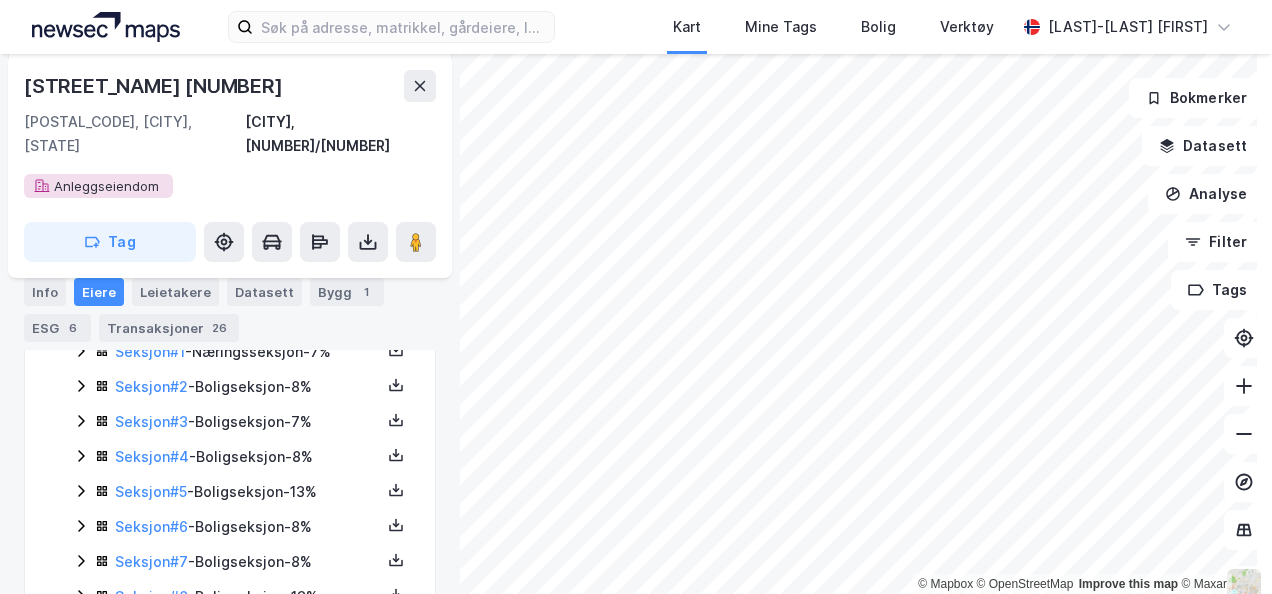 click 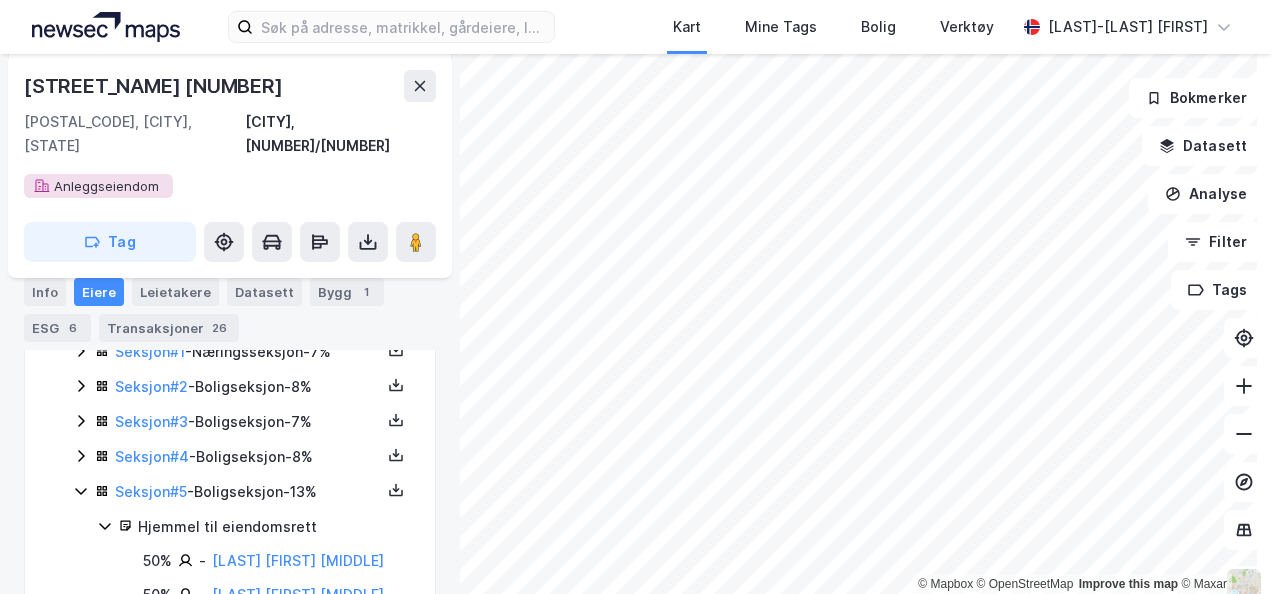 click 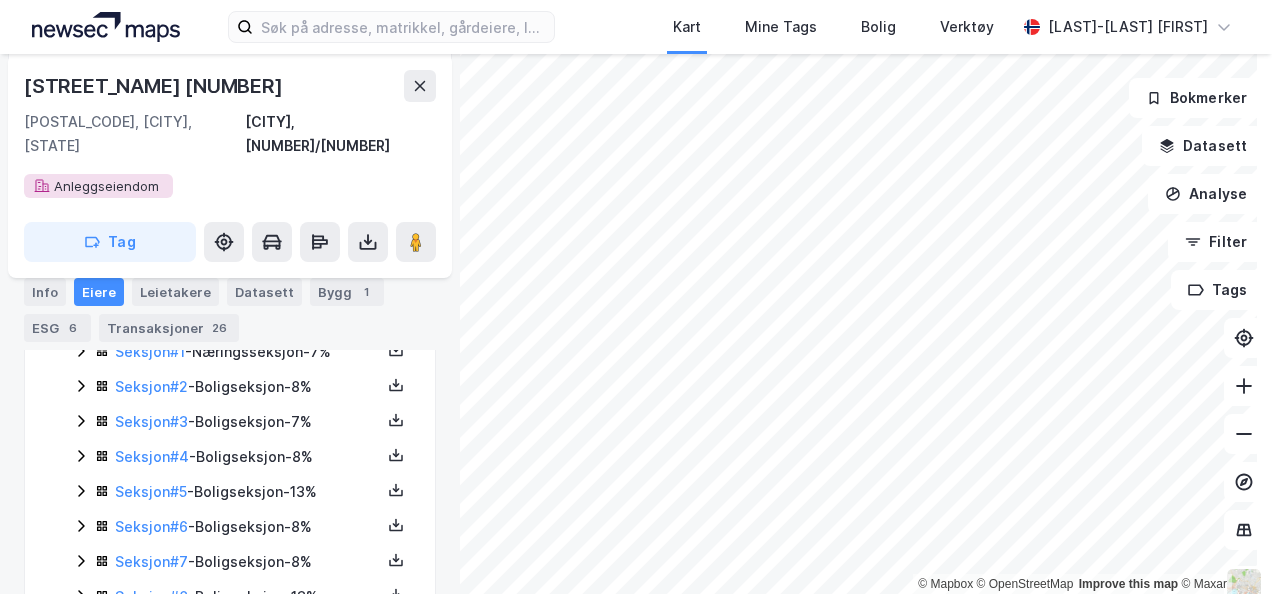 scroll, scrollTop: 600, scrollLeft: 0, axis: vertical 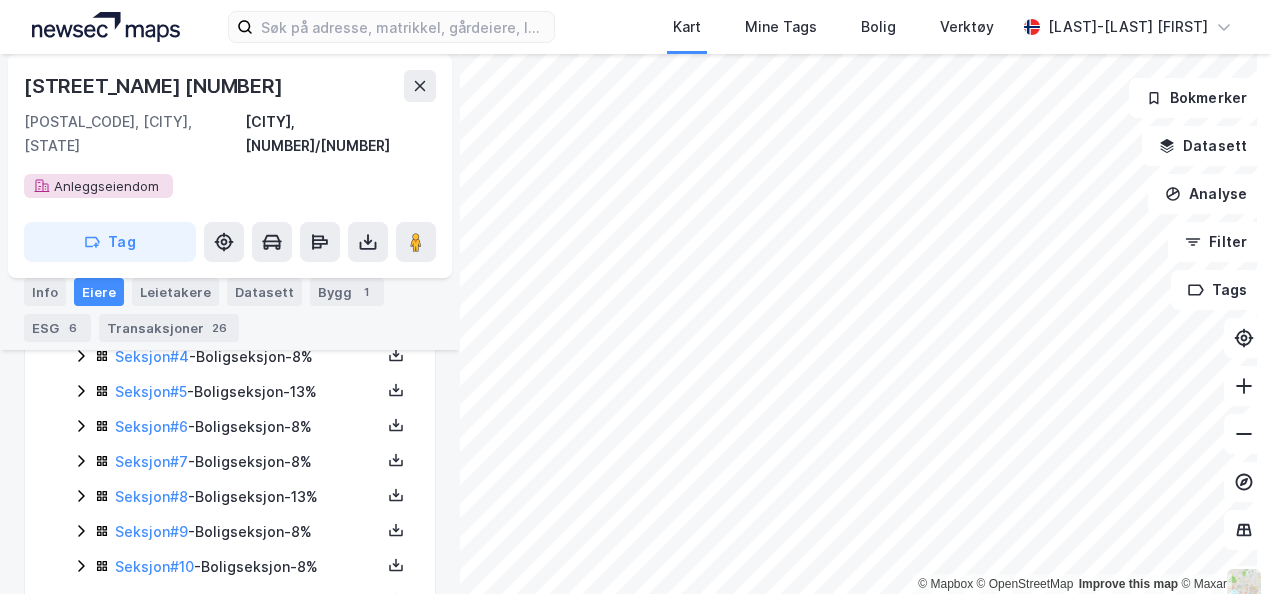 click 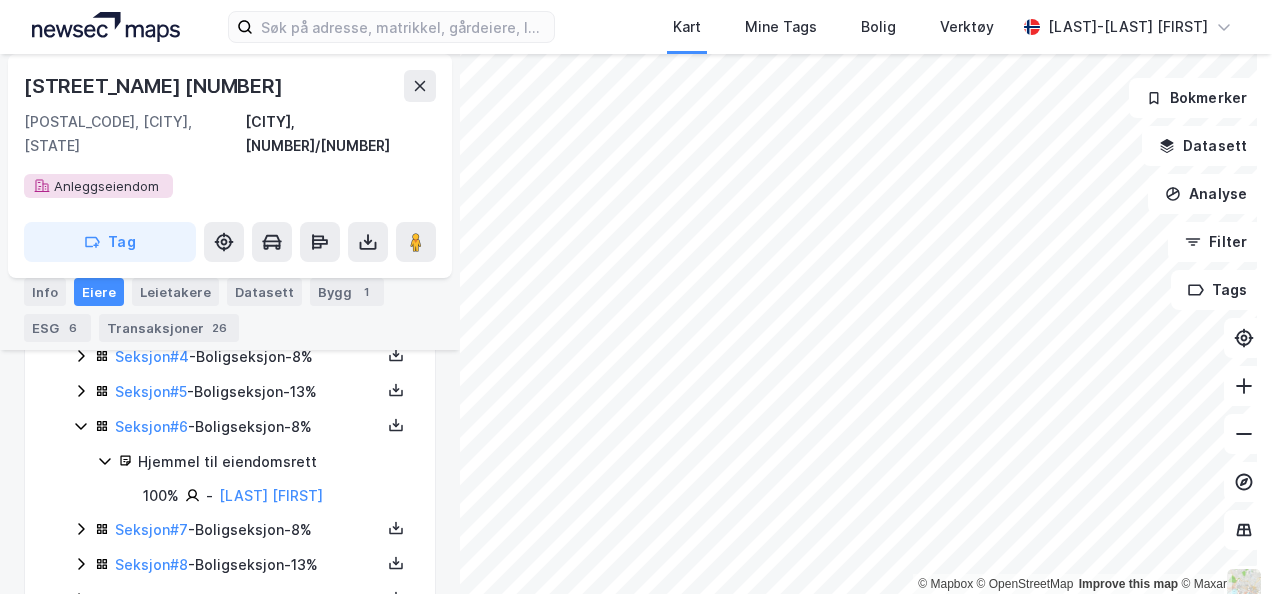 click 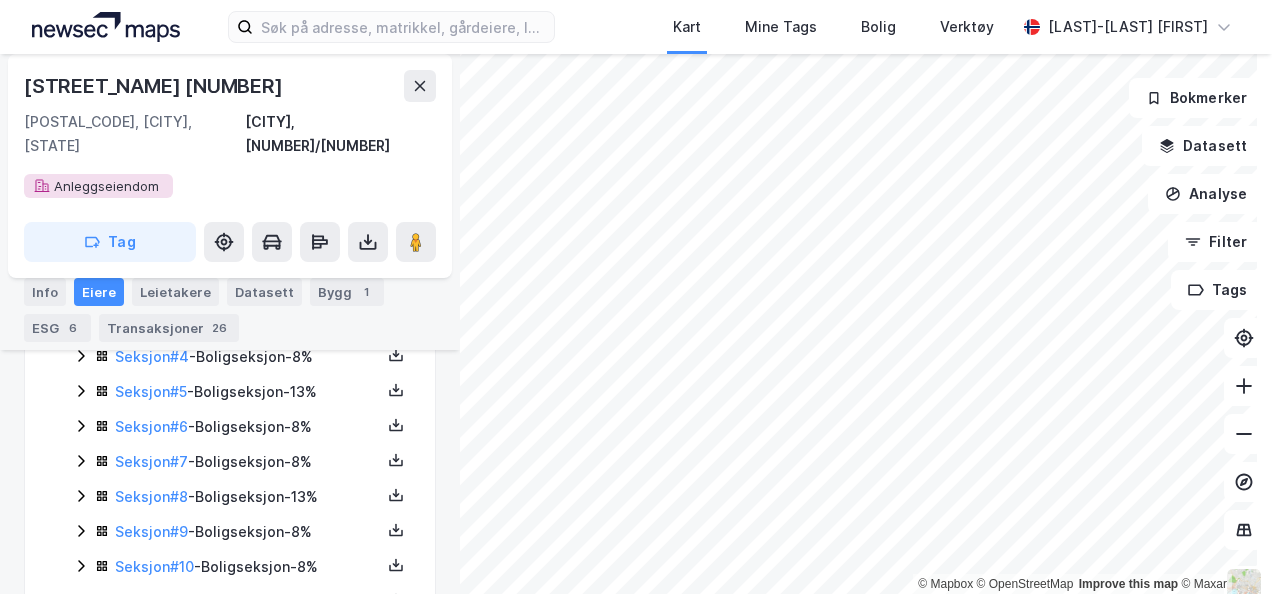 click 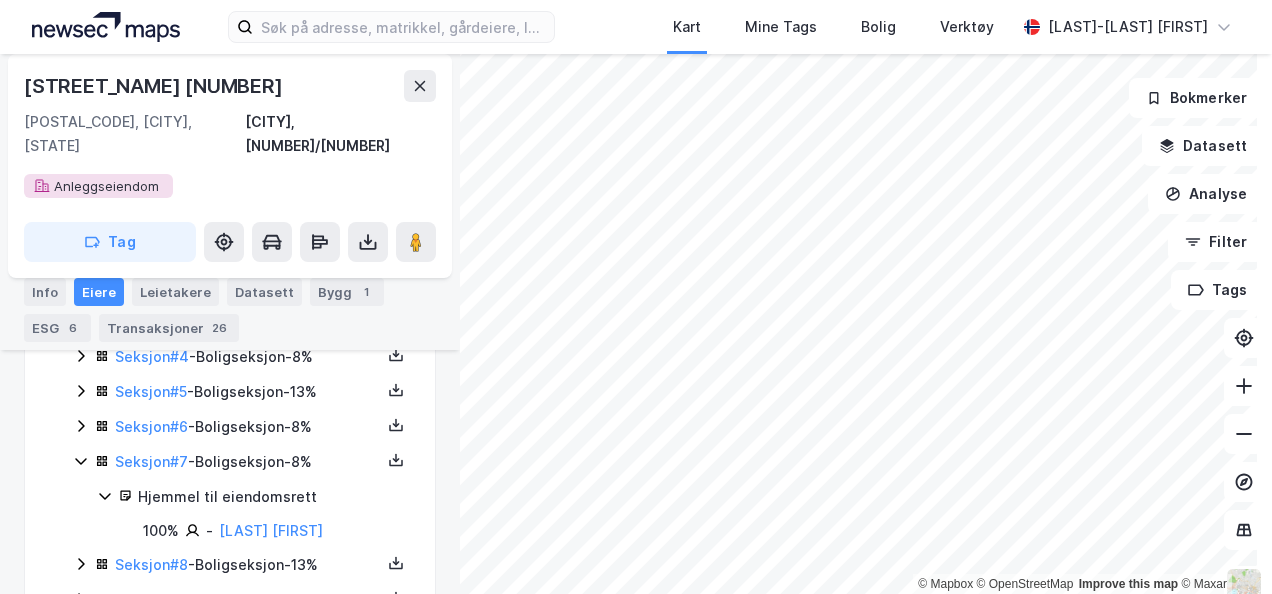 click 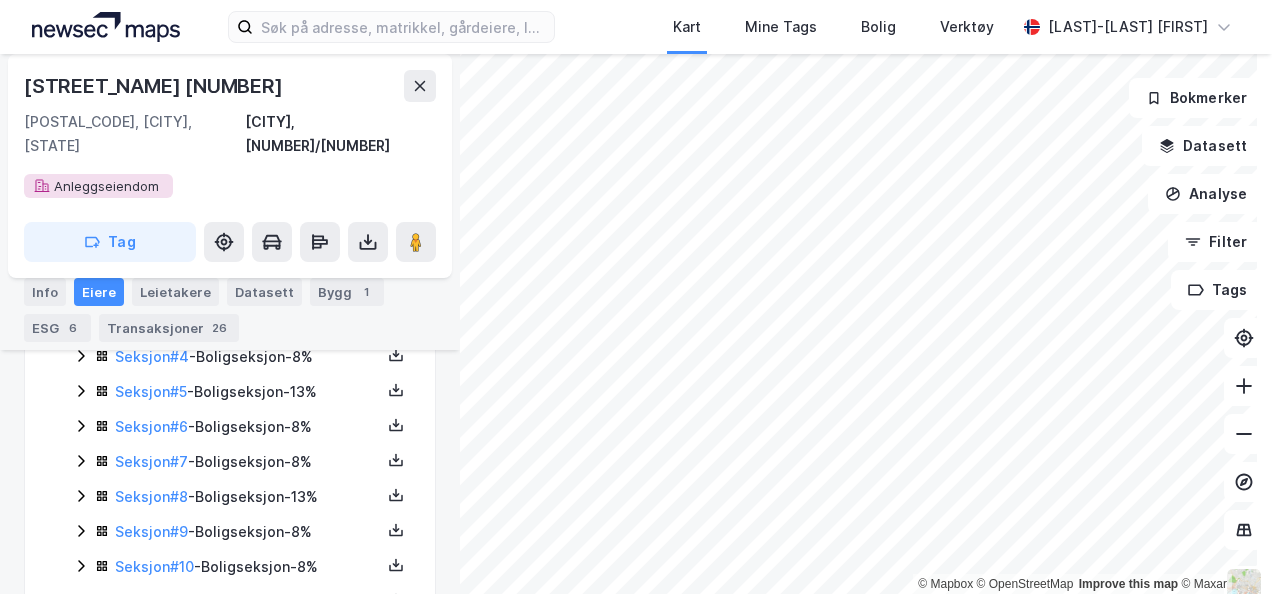 click 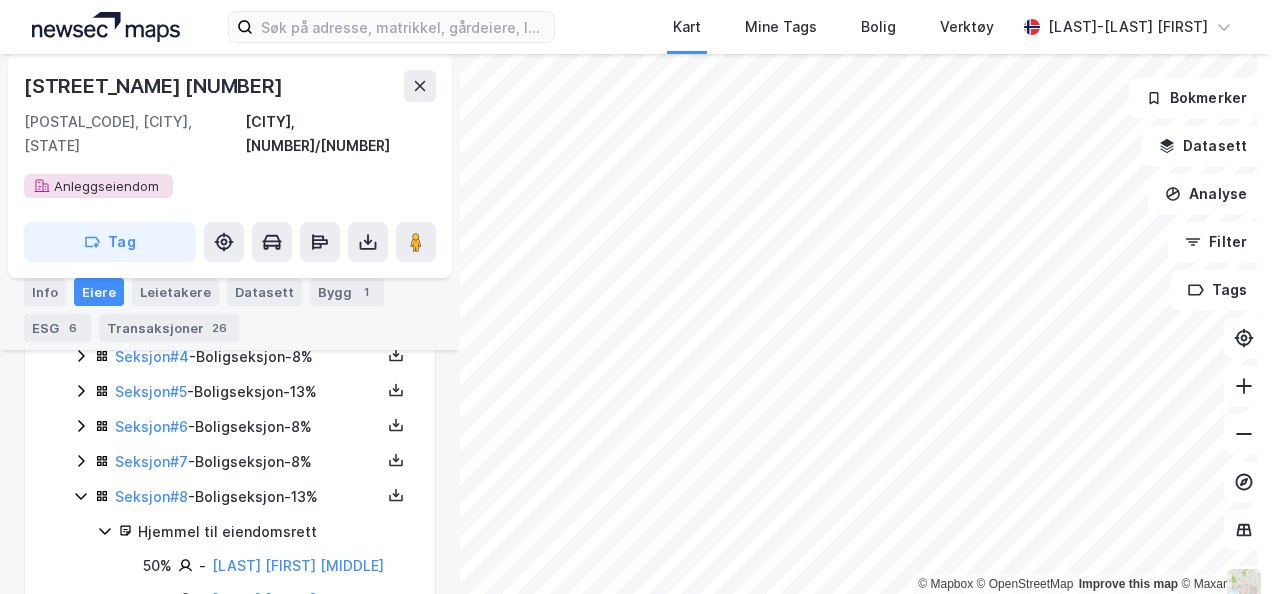 click 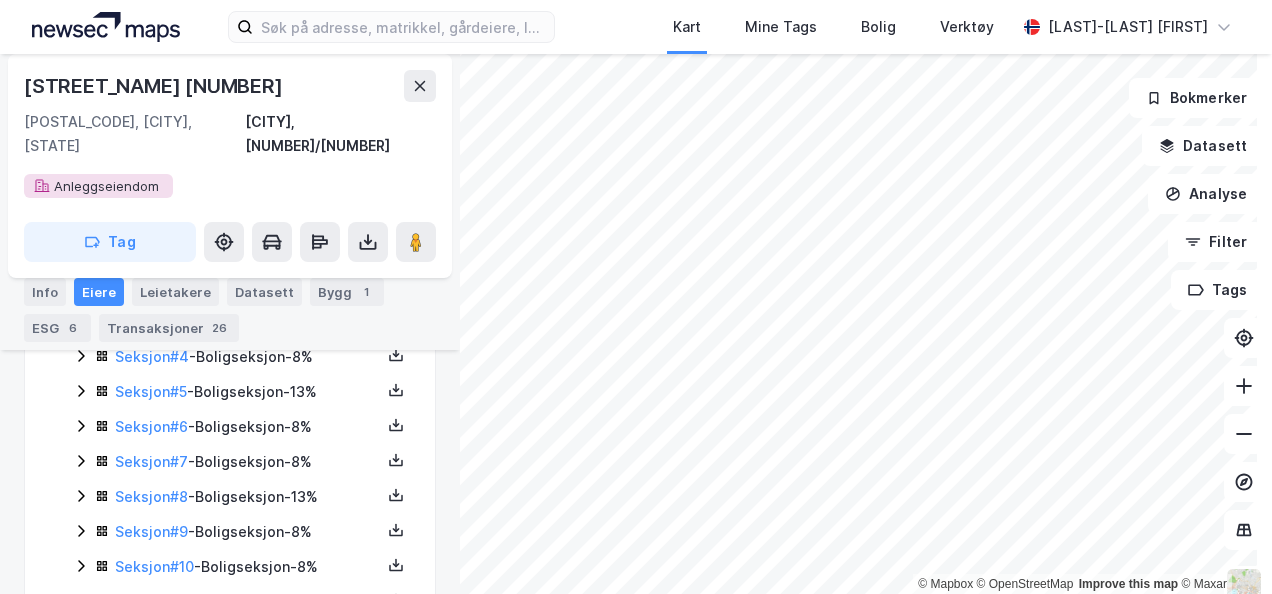 click 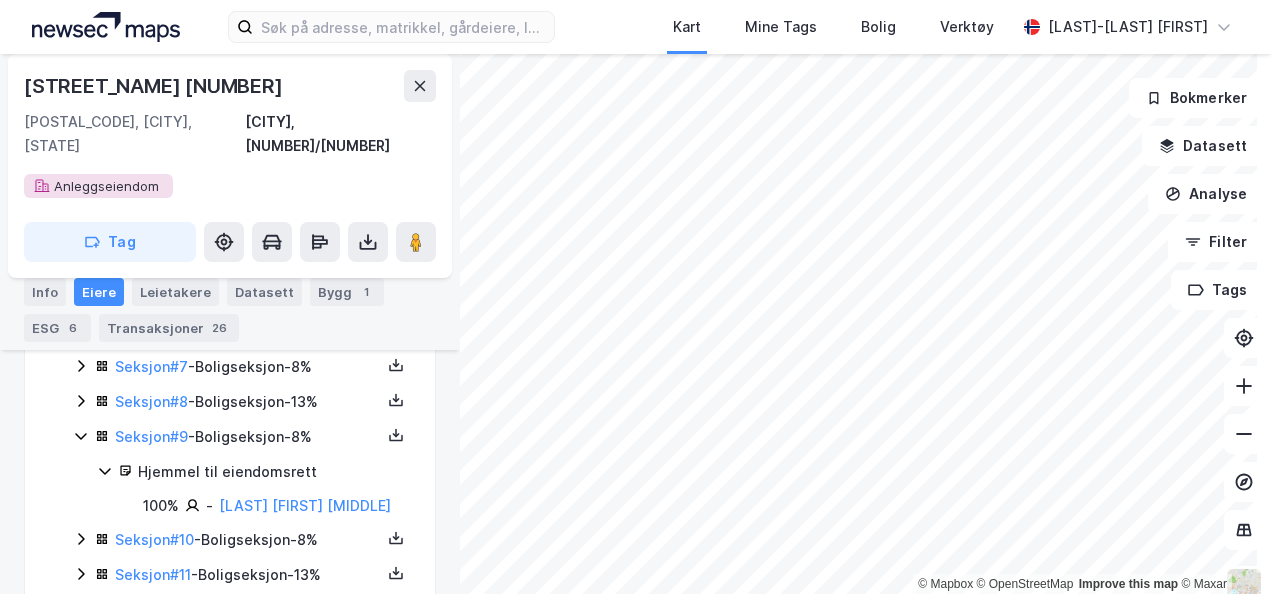 scroll, scrollTop: 700, scrollLeft: 0, axis: vertical 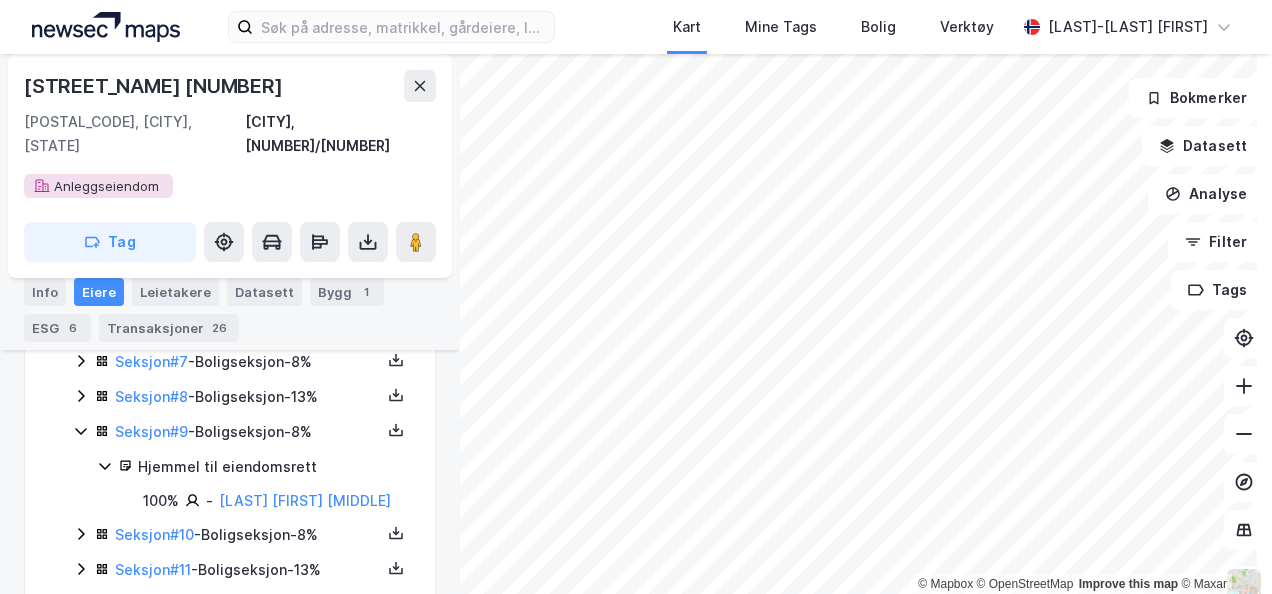 click 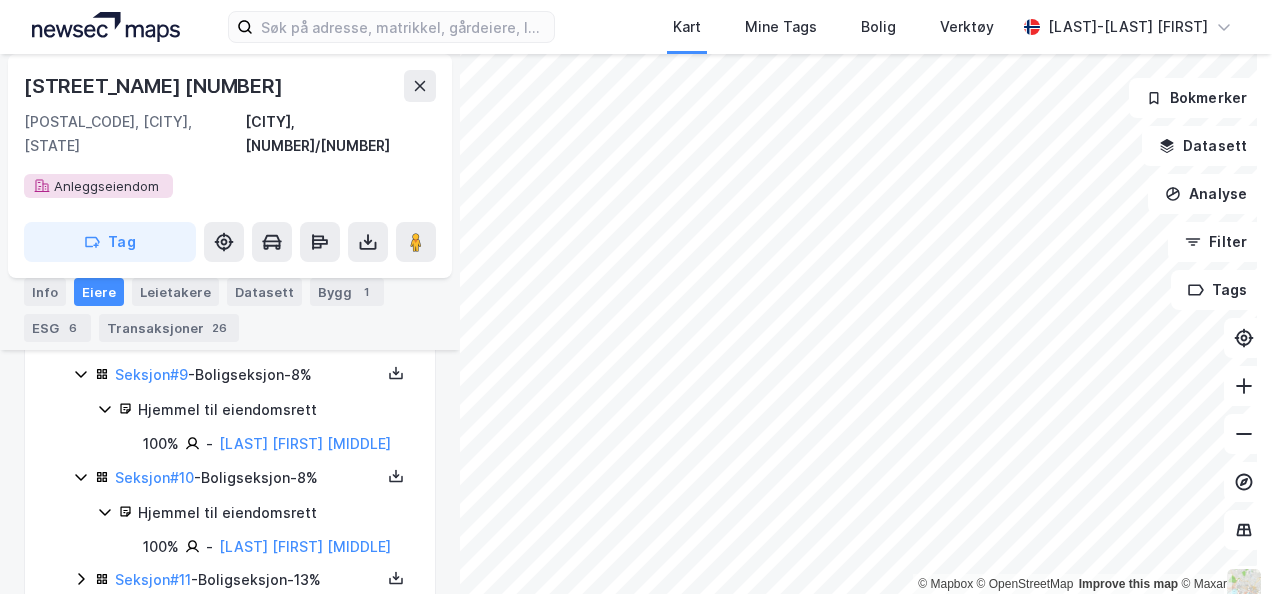 scroll, scrollTop: 781, scrollLeft: 0, axis: vertical 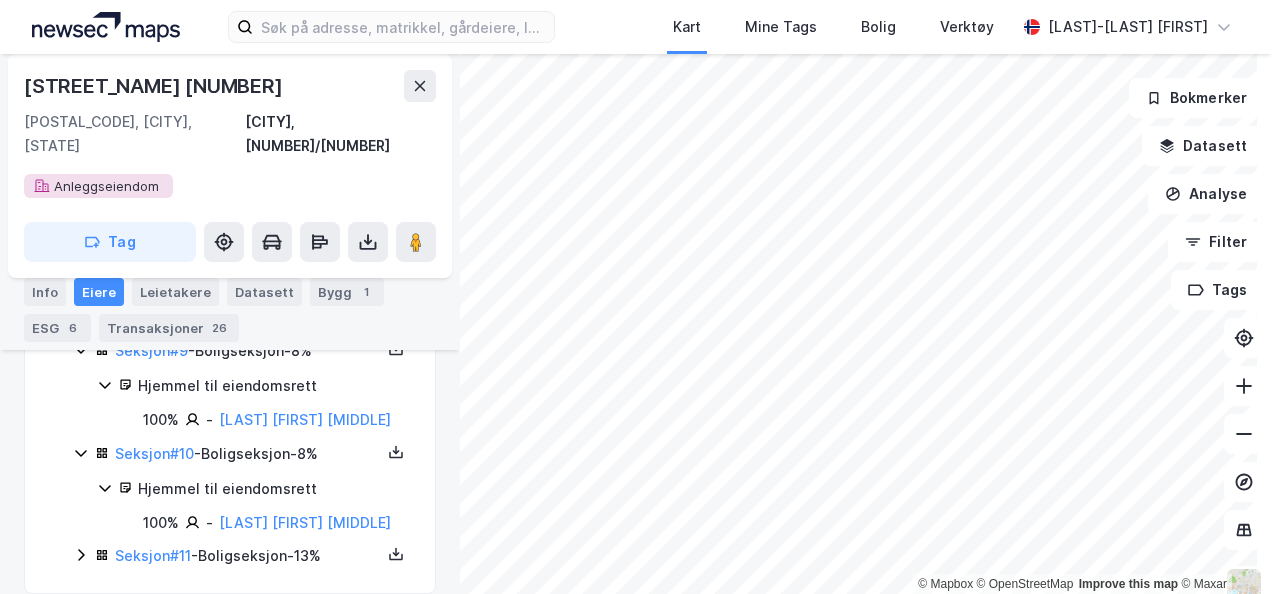 click 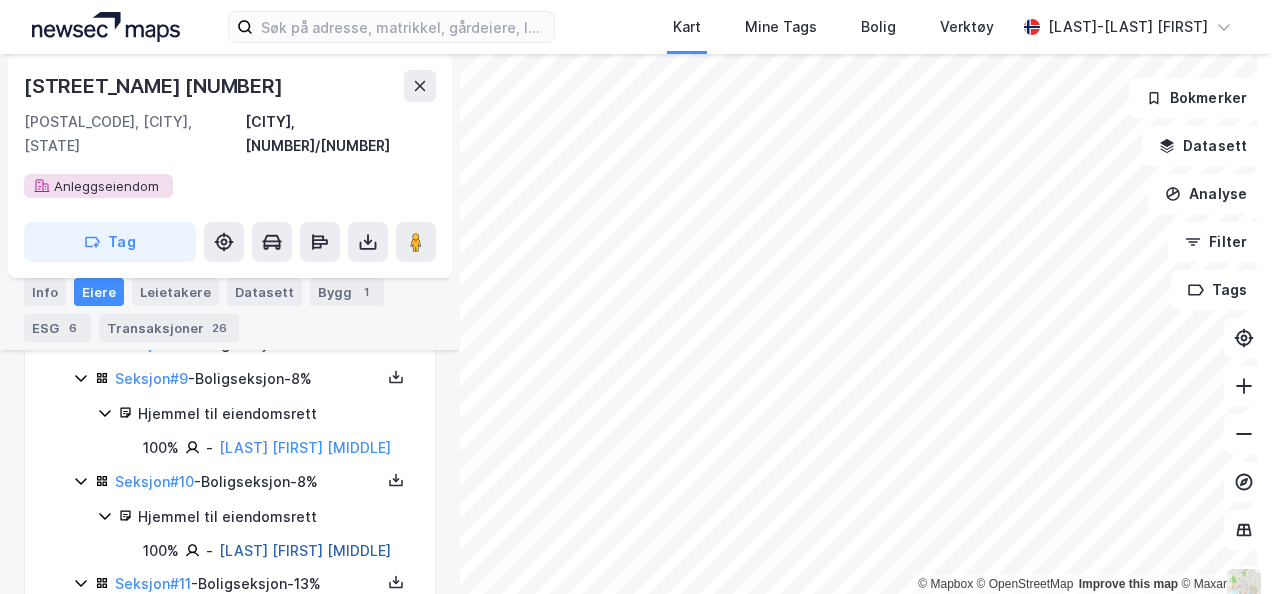 scroll, scrollTop: 749, scrollLeft: 0, axis: vertical 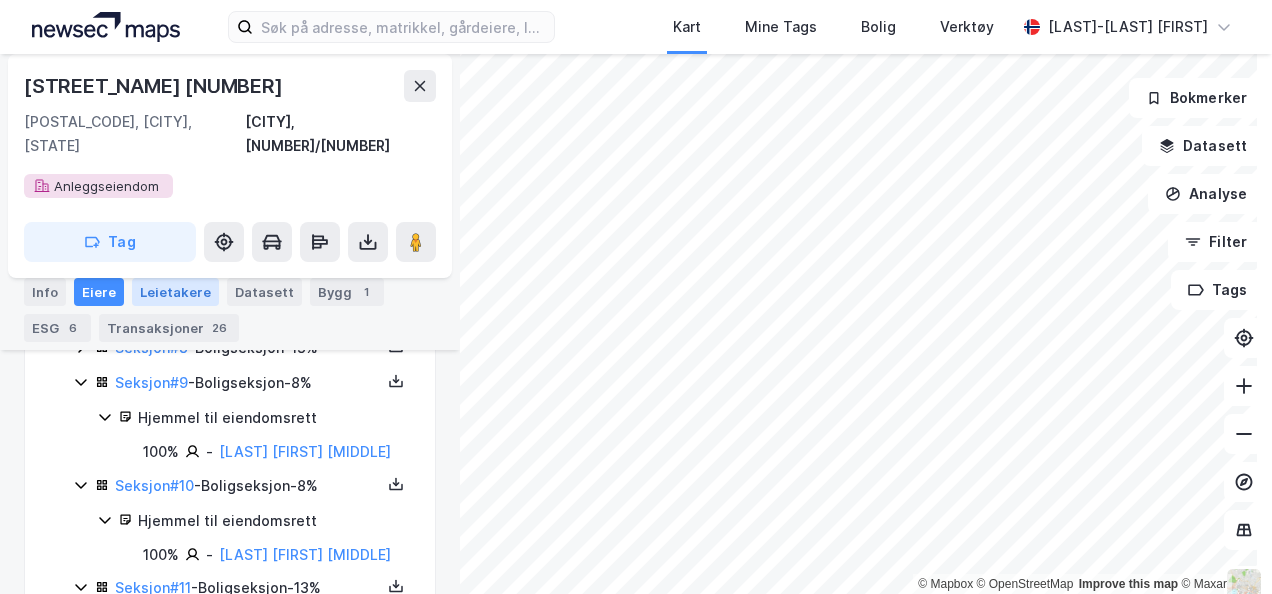 click on "Leietakere" at bounding box center [175, 292] 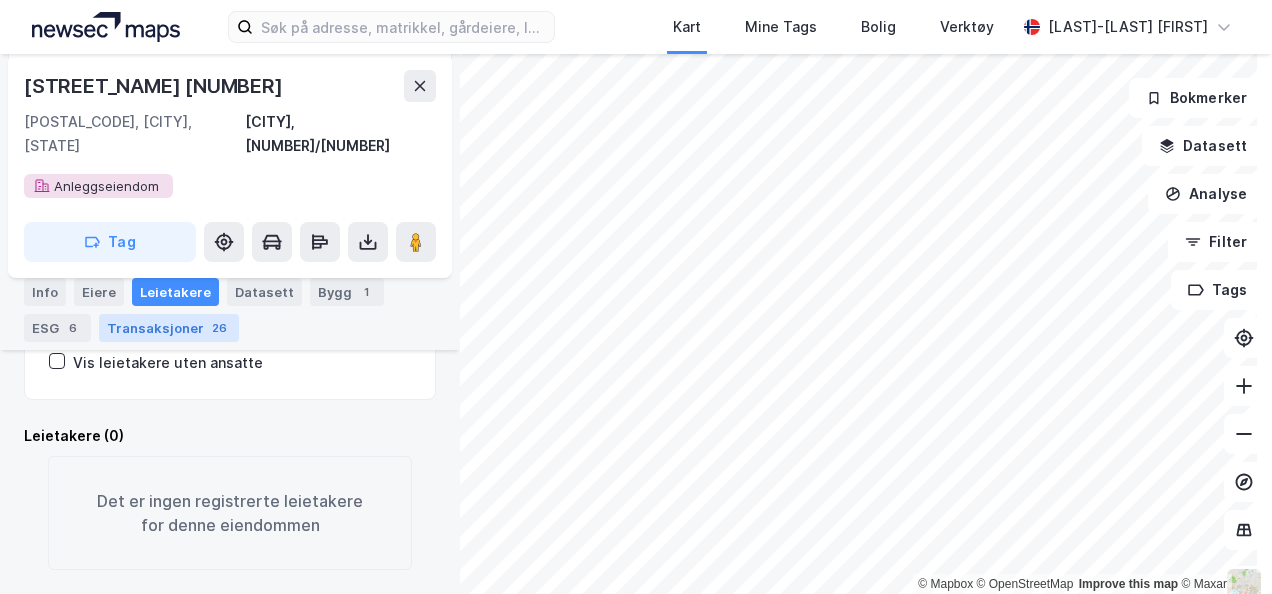 click on "Transaksjoner 26" at bounding box center [169, 328] 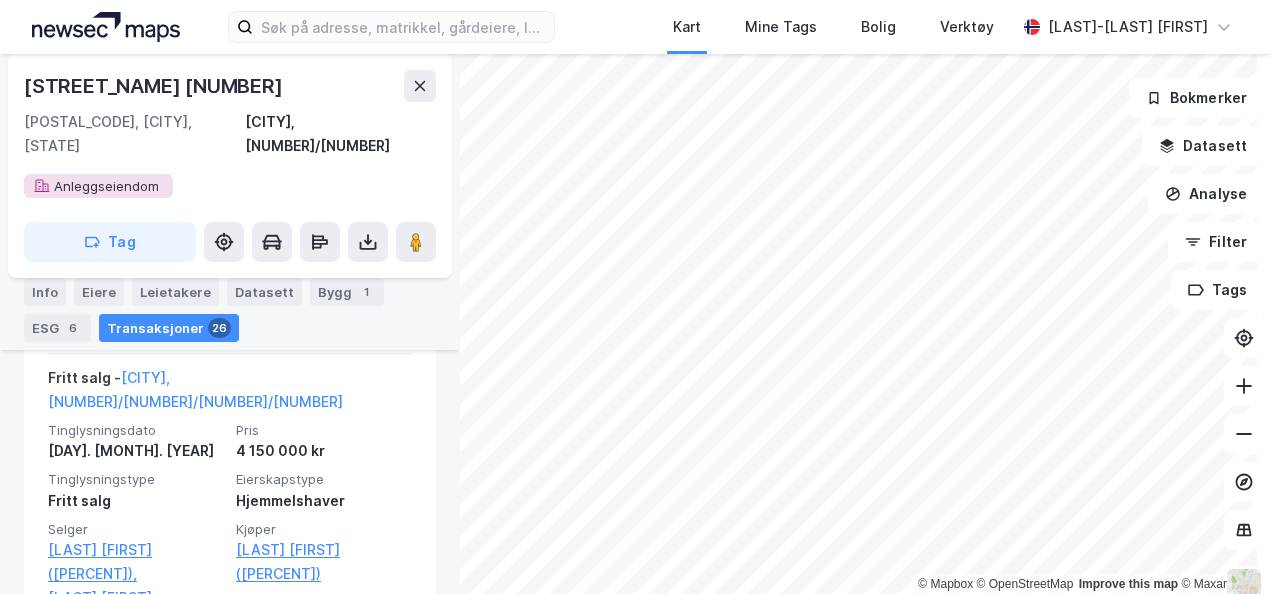 scroll, scrollTop: 1649, scrollLeft: 0, axis: vertical 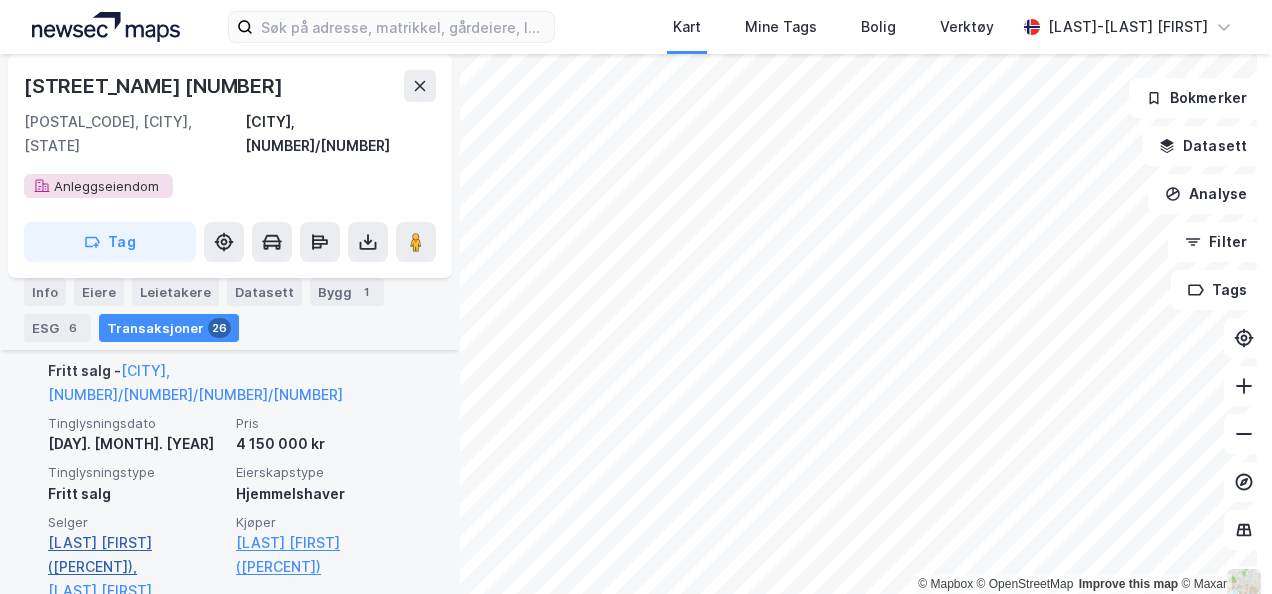 click on "[LAST] [FIRST] ([PERCENT])," at bounding box center (136, 555) 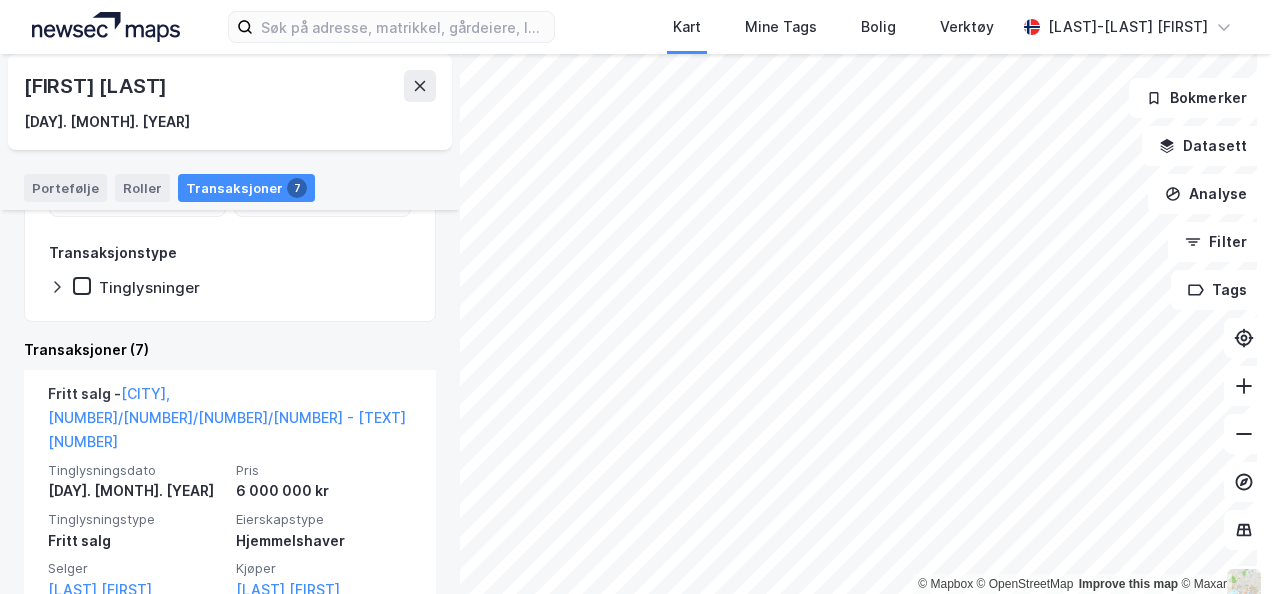 scroll, scrollTop: 460, scrollLeft: 0, axis: vertical 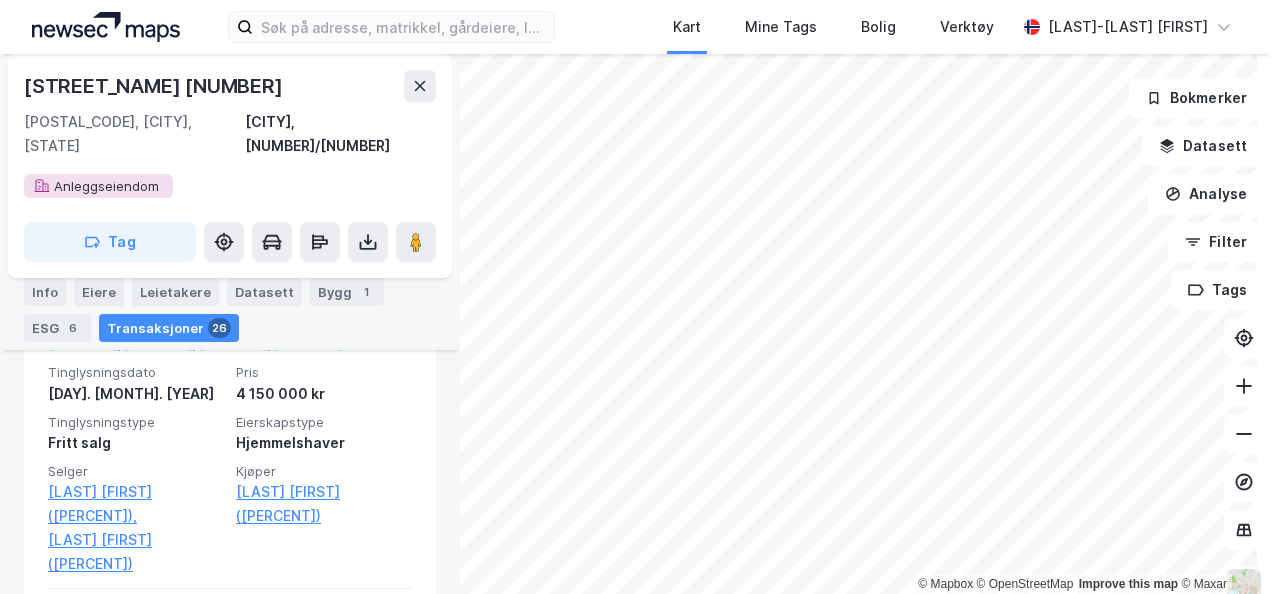 click on "[LAST] [FIRST] ([PERCENT])" at bounding box center [136, 552] 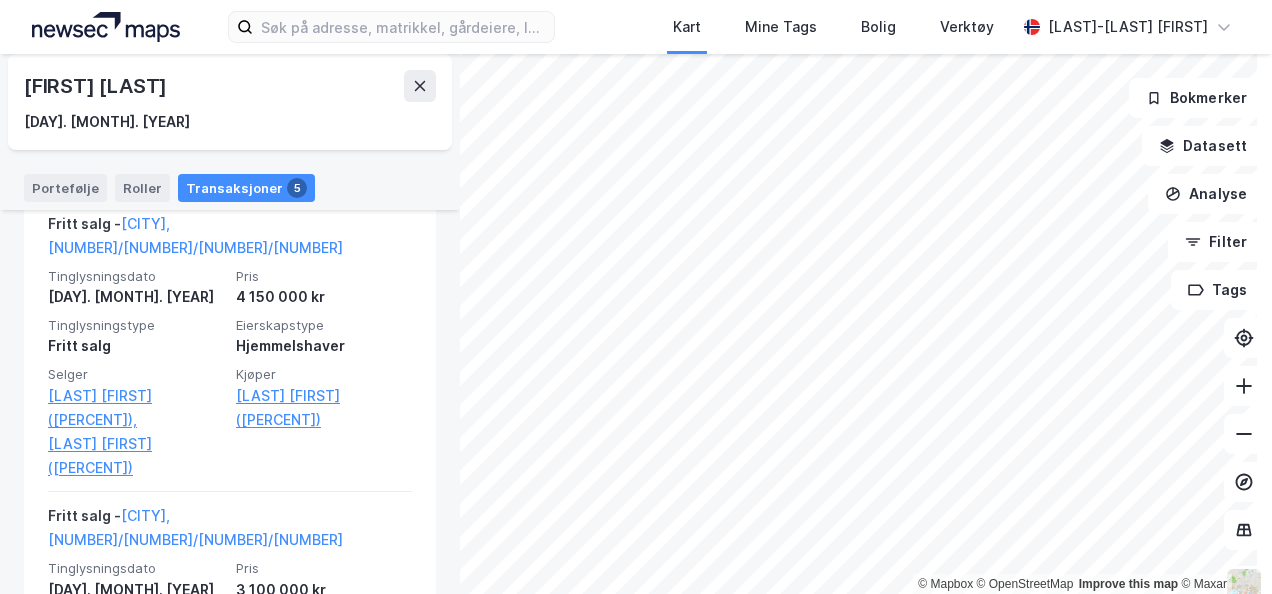 scroll, scrollTop: 1360, scrollLeft: 0, axis: vertical 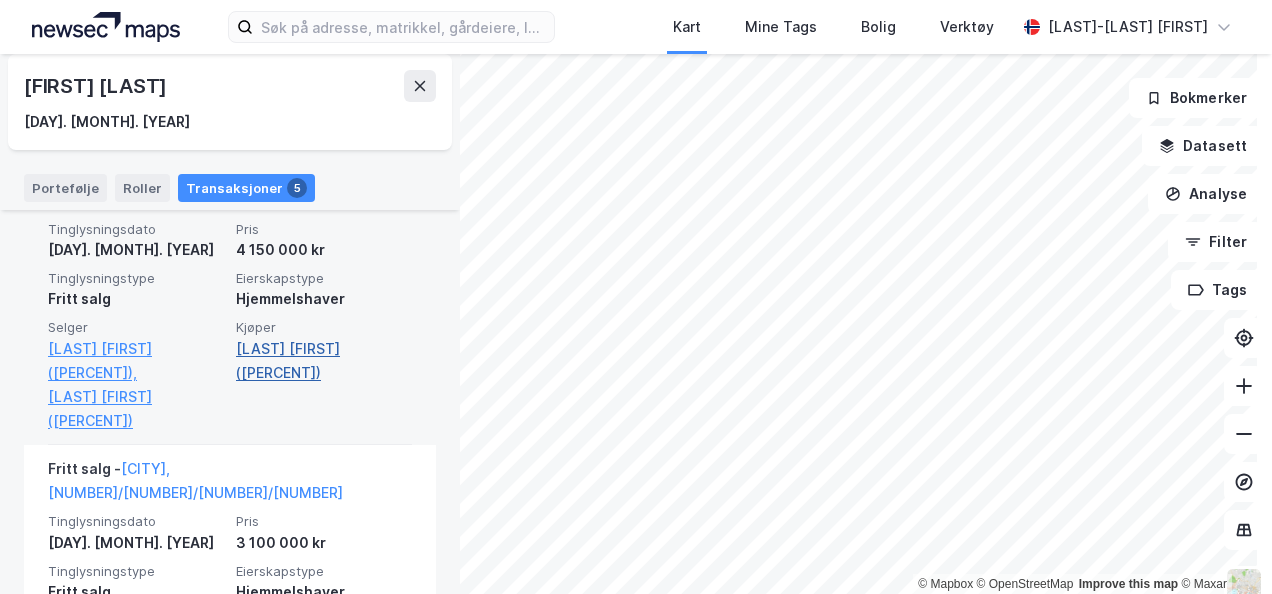 click on "[LAST] [FIRST] ([PERCENT])" at bounding box center [324, 361] 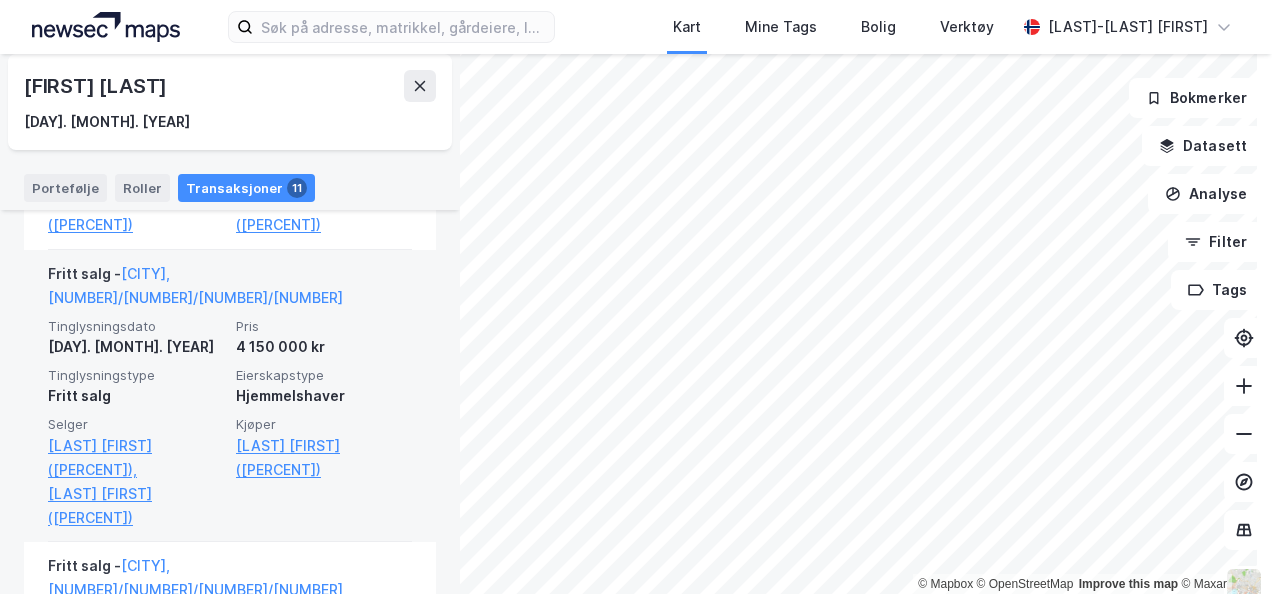 scroll, scrollTop: 1000, scrollLeft: 0, axis: vertical 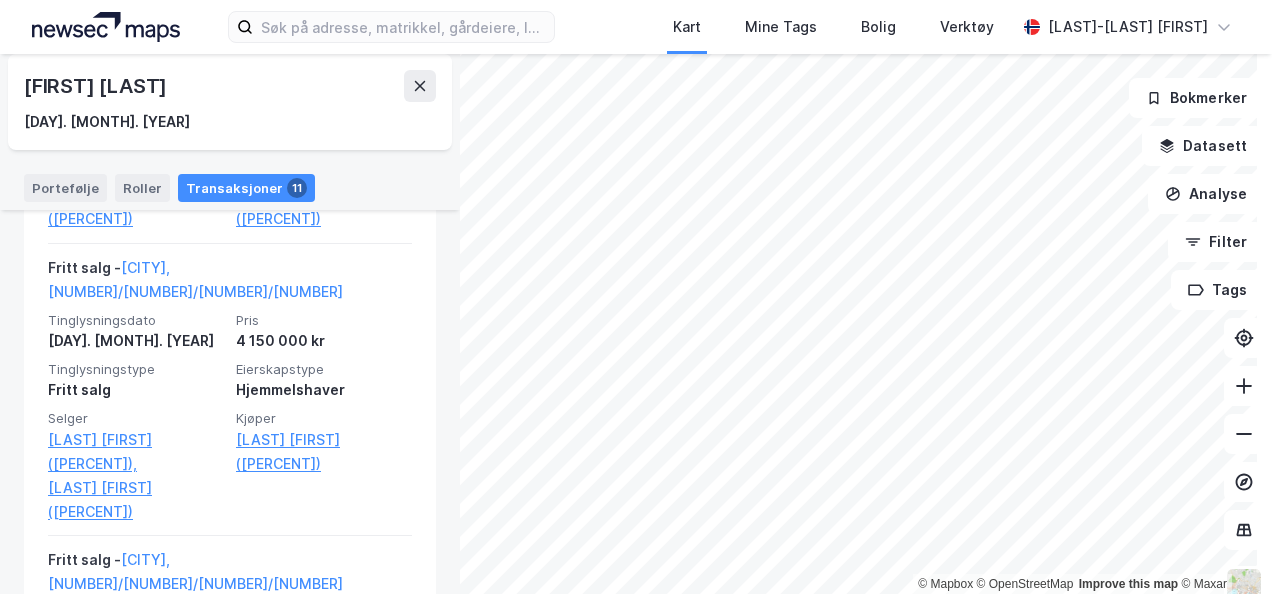 click at bounding box center [106, 27] 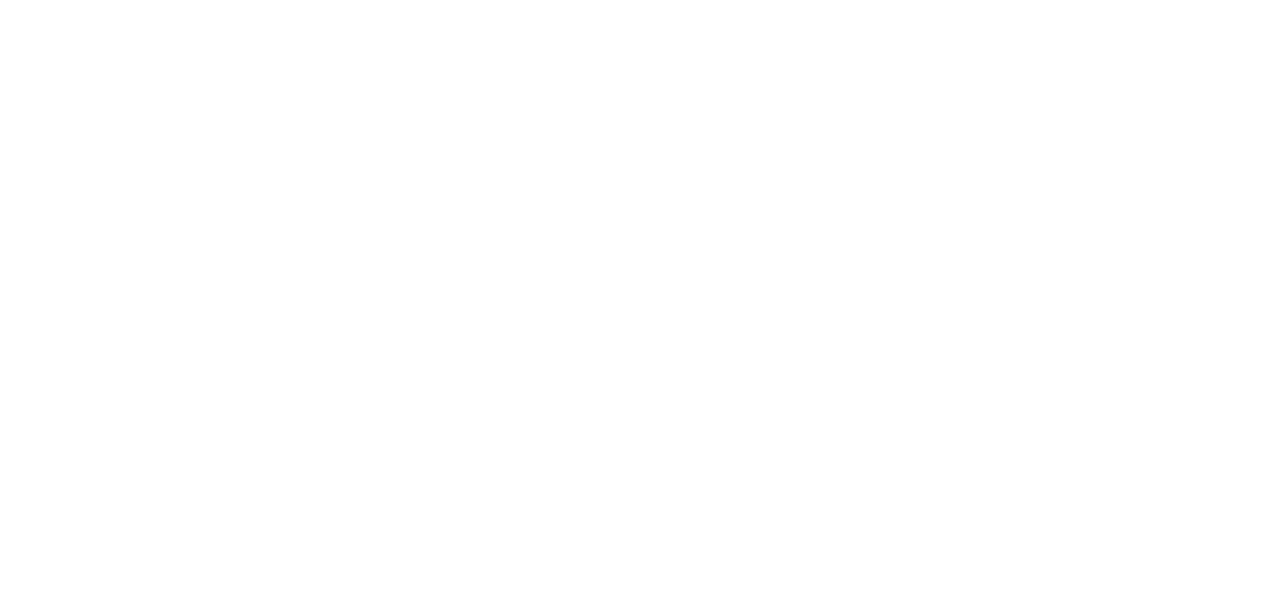 scroll, scrollTop: 0, scrollLeft: 0, axis: both 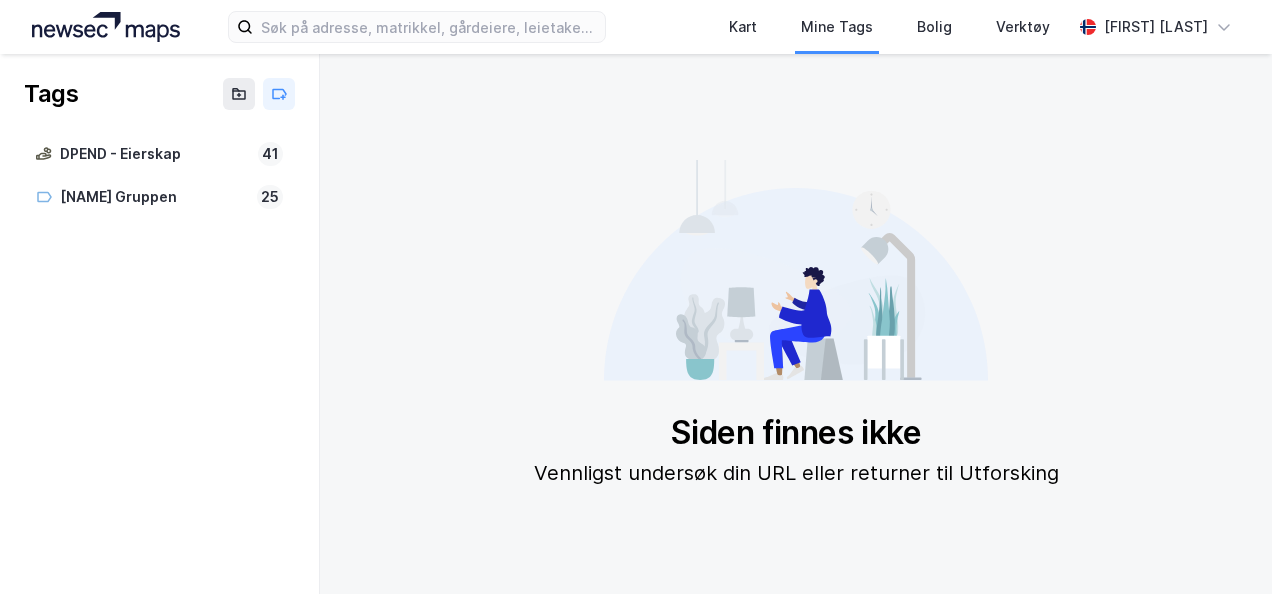 click at bounding box center [106, 27] 